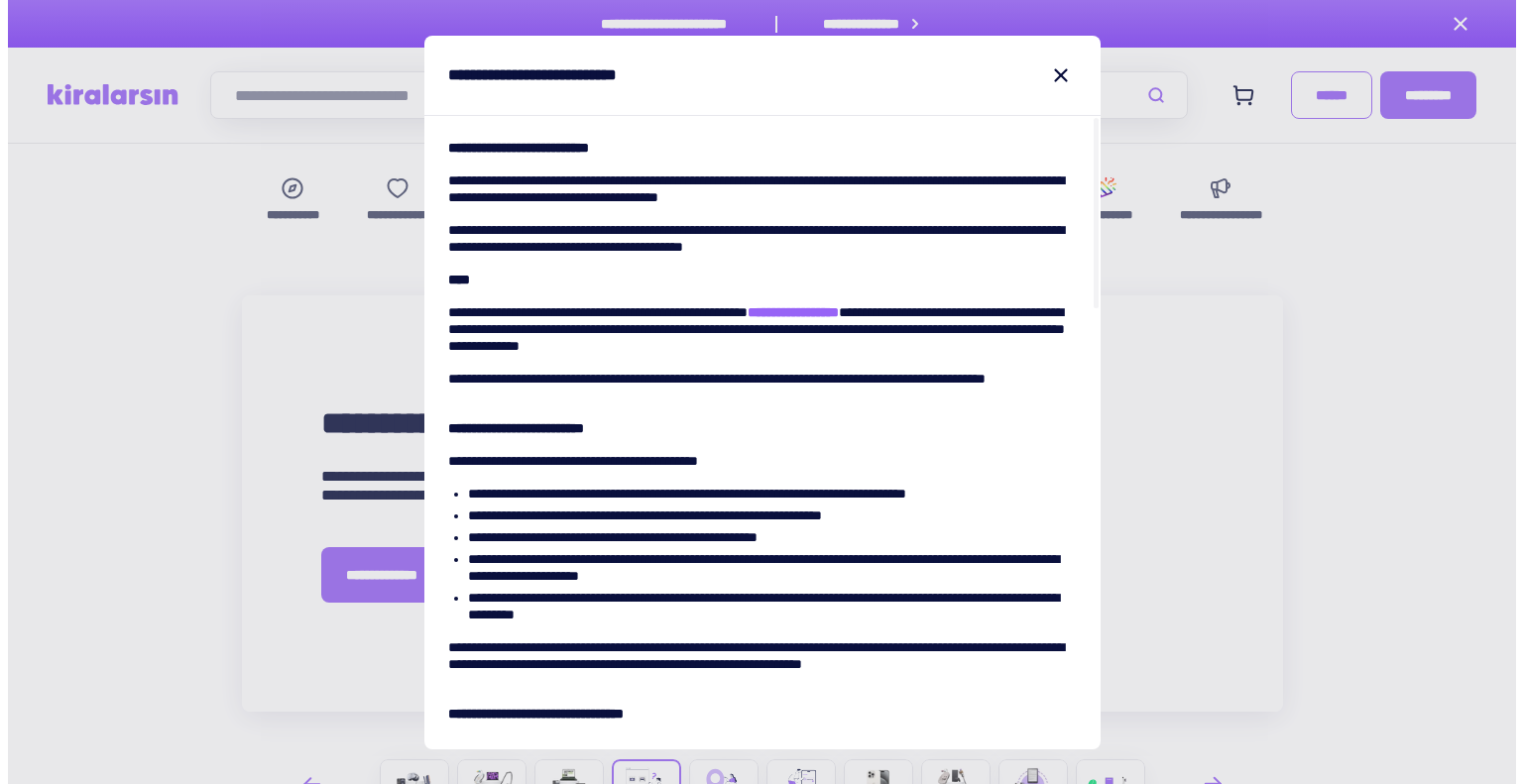 scroll, scrollTop: 7220, scrollLeft: 0, axis: vertical 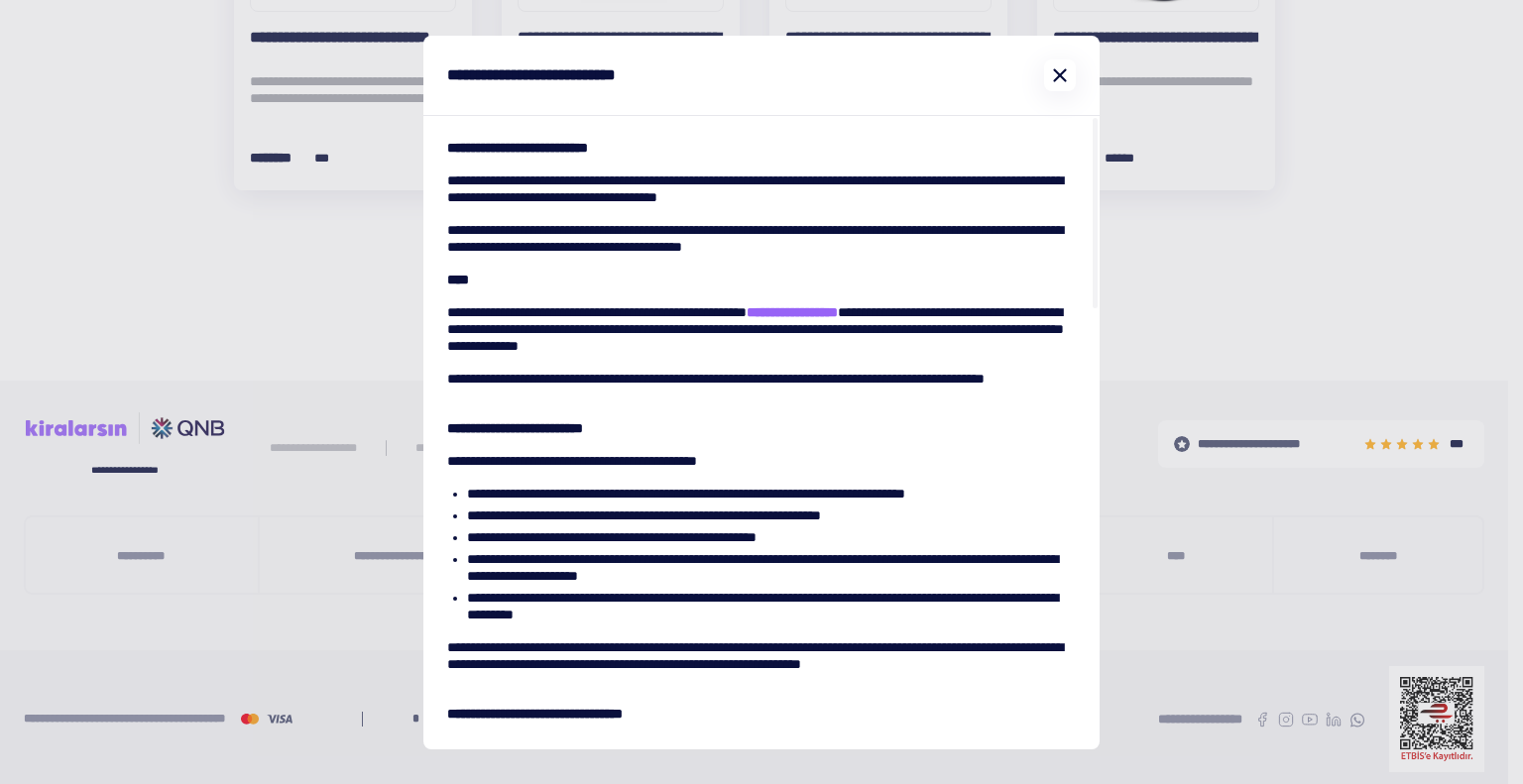 click 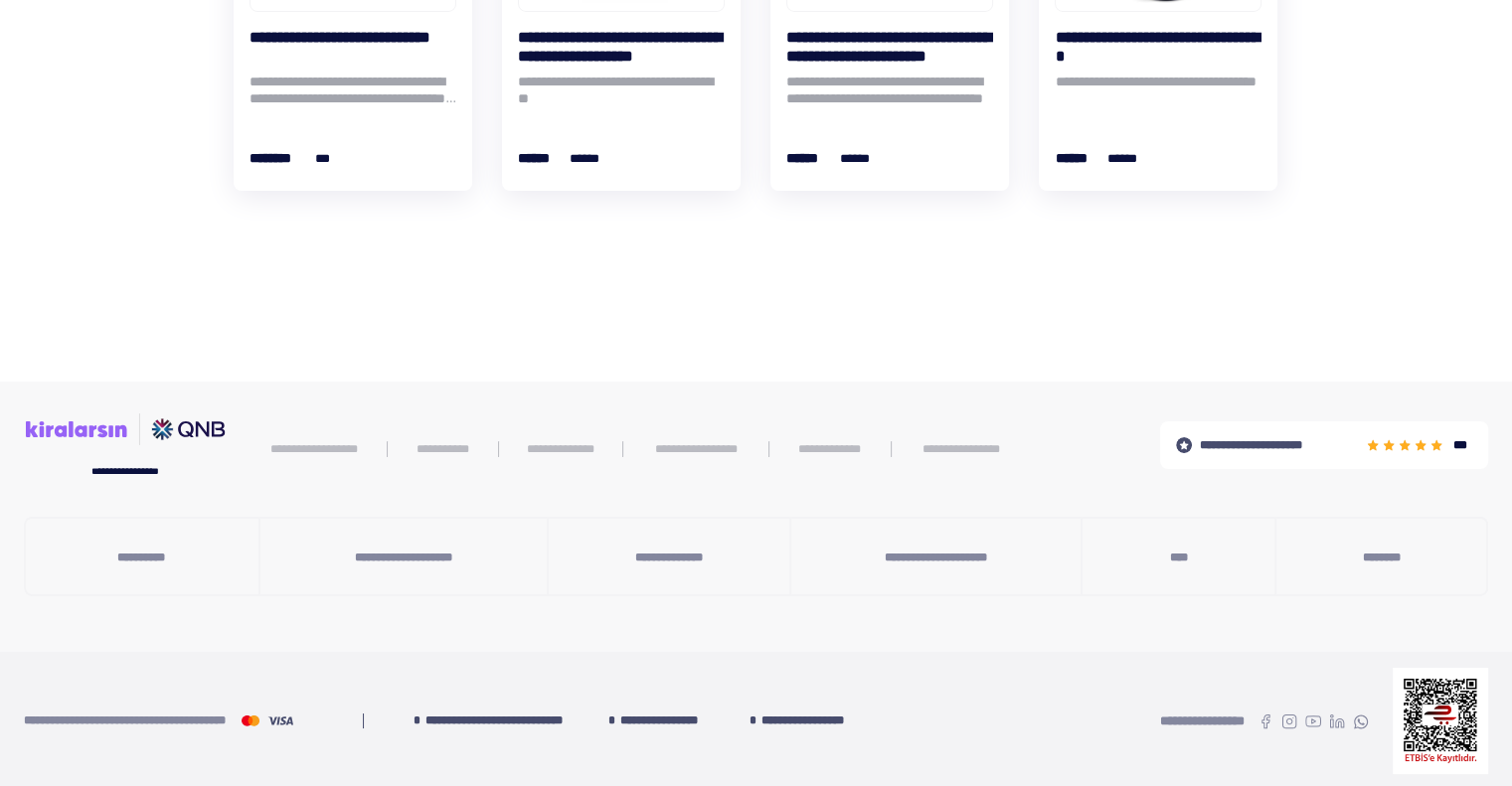 click on "**********" at bounding box center (794, 720) 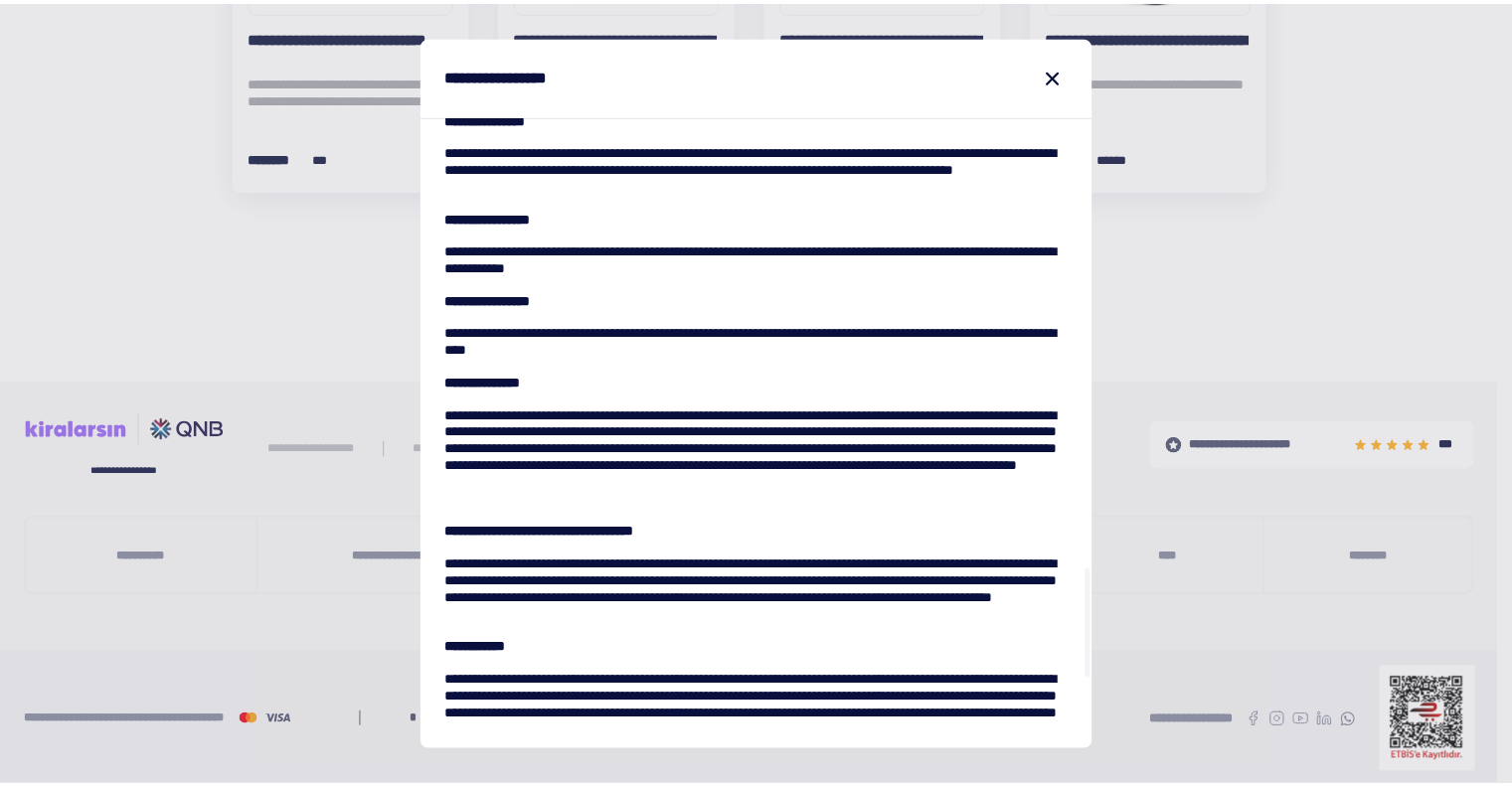 scroll, scrollTop: 2653, scrollLeft: 0, axis: vertical 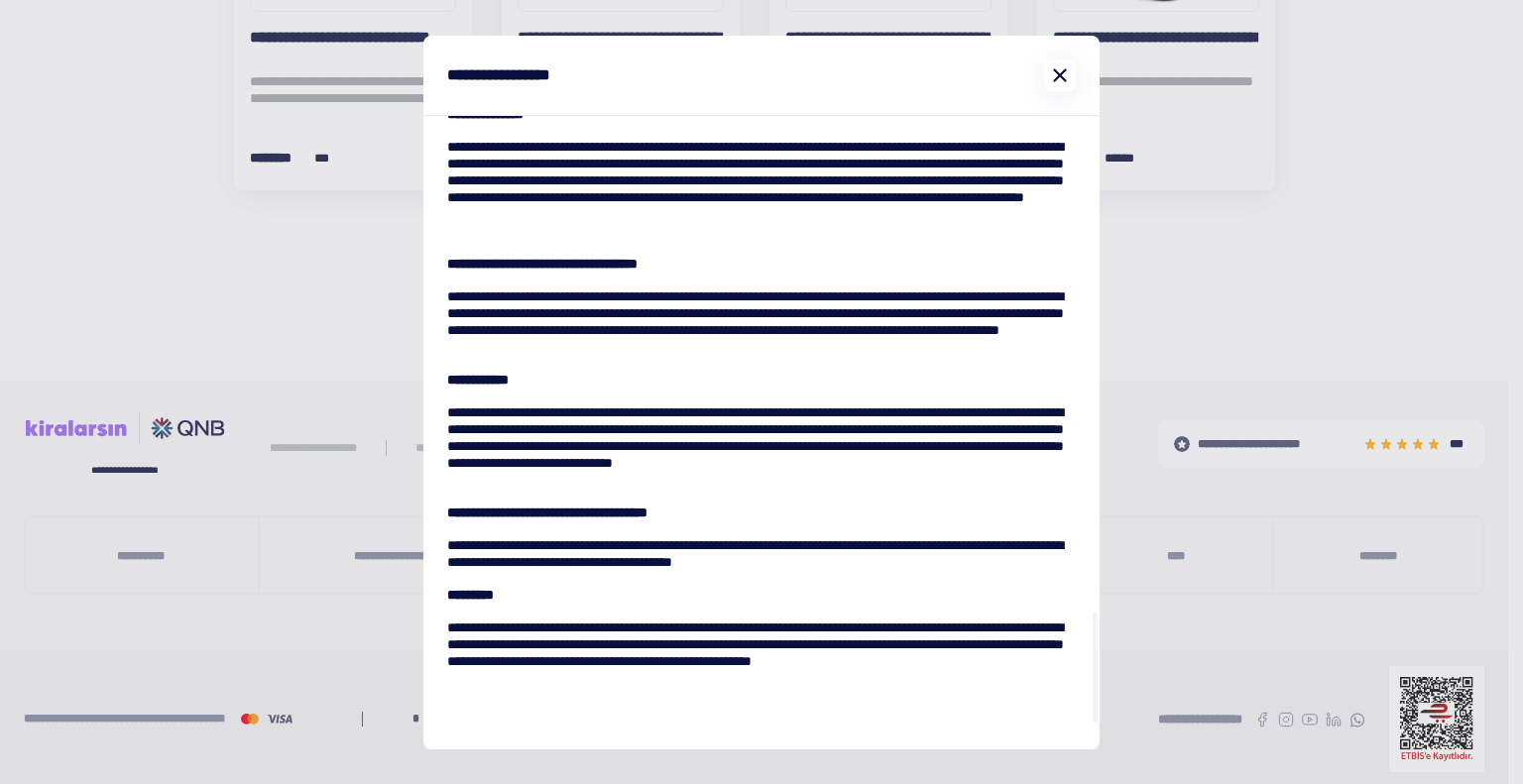 click 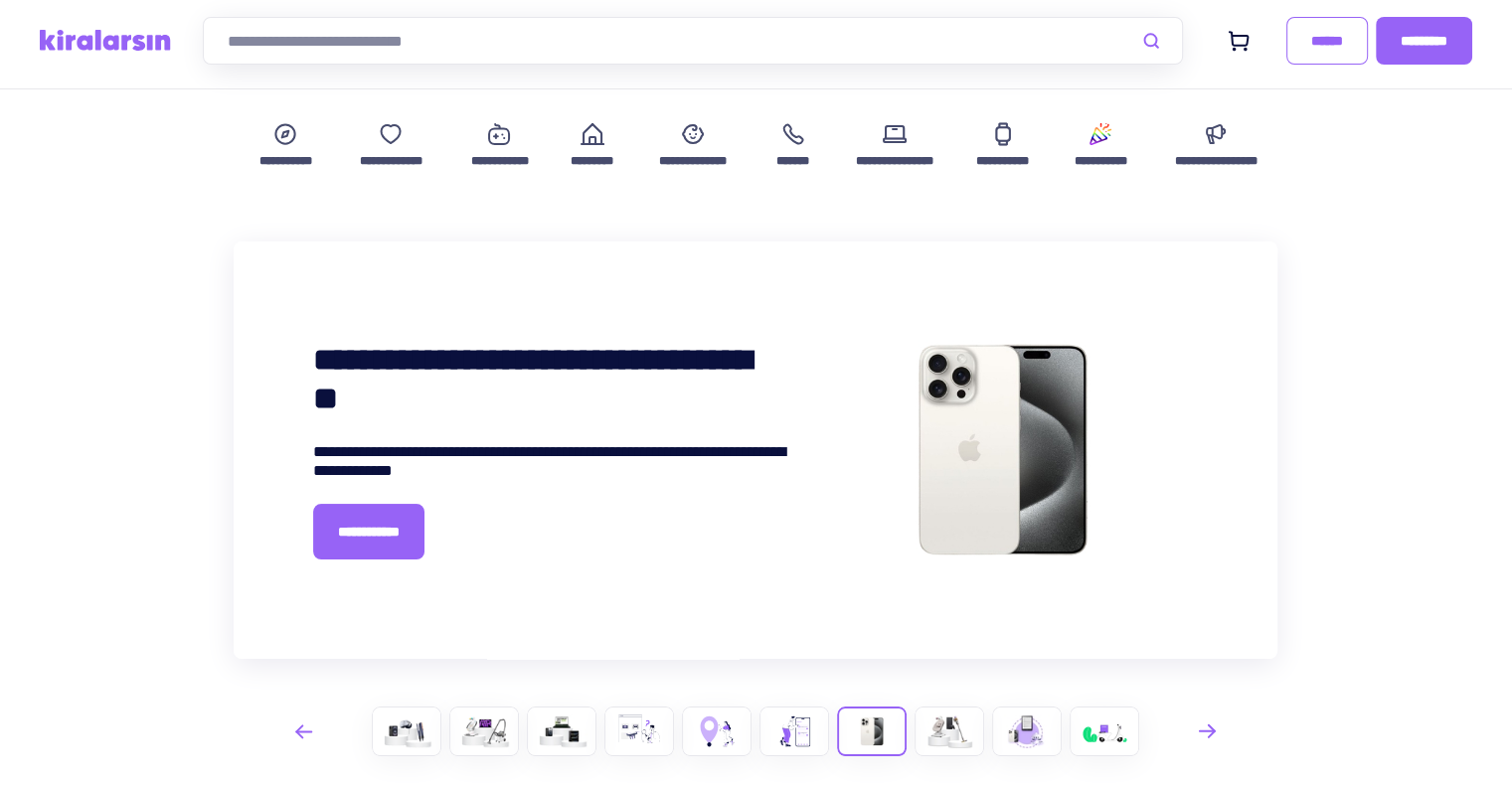 scroll, scrollTop: 0, scrollLeft: 0, axis: both 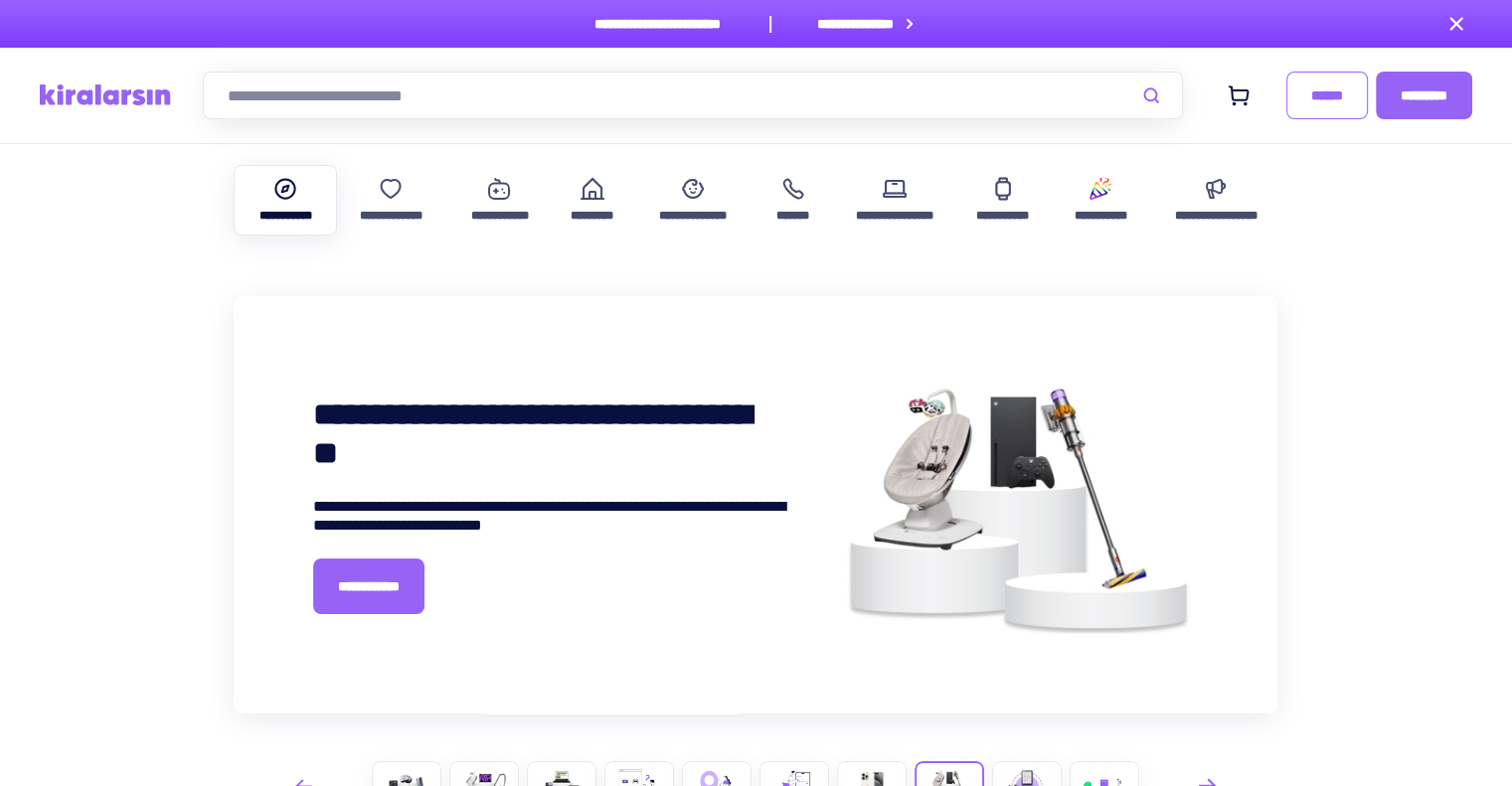 click 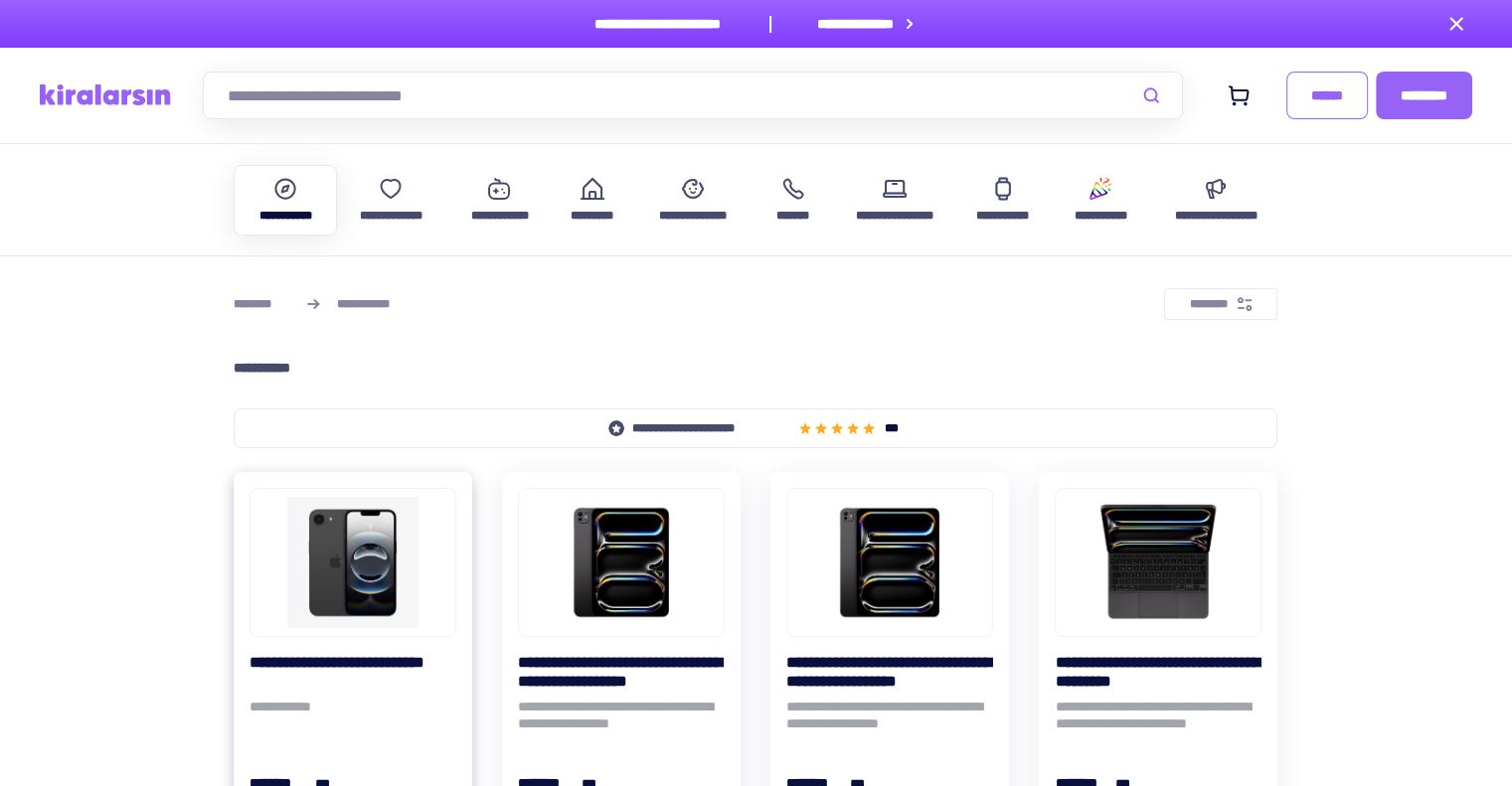 click at bounding box center (353, 562) 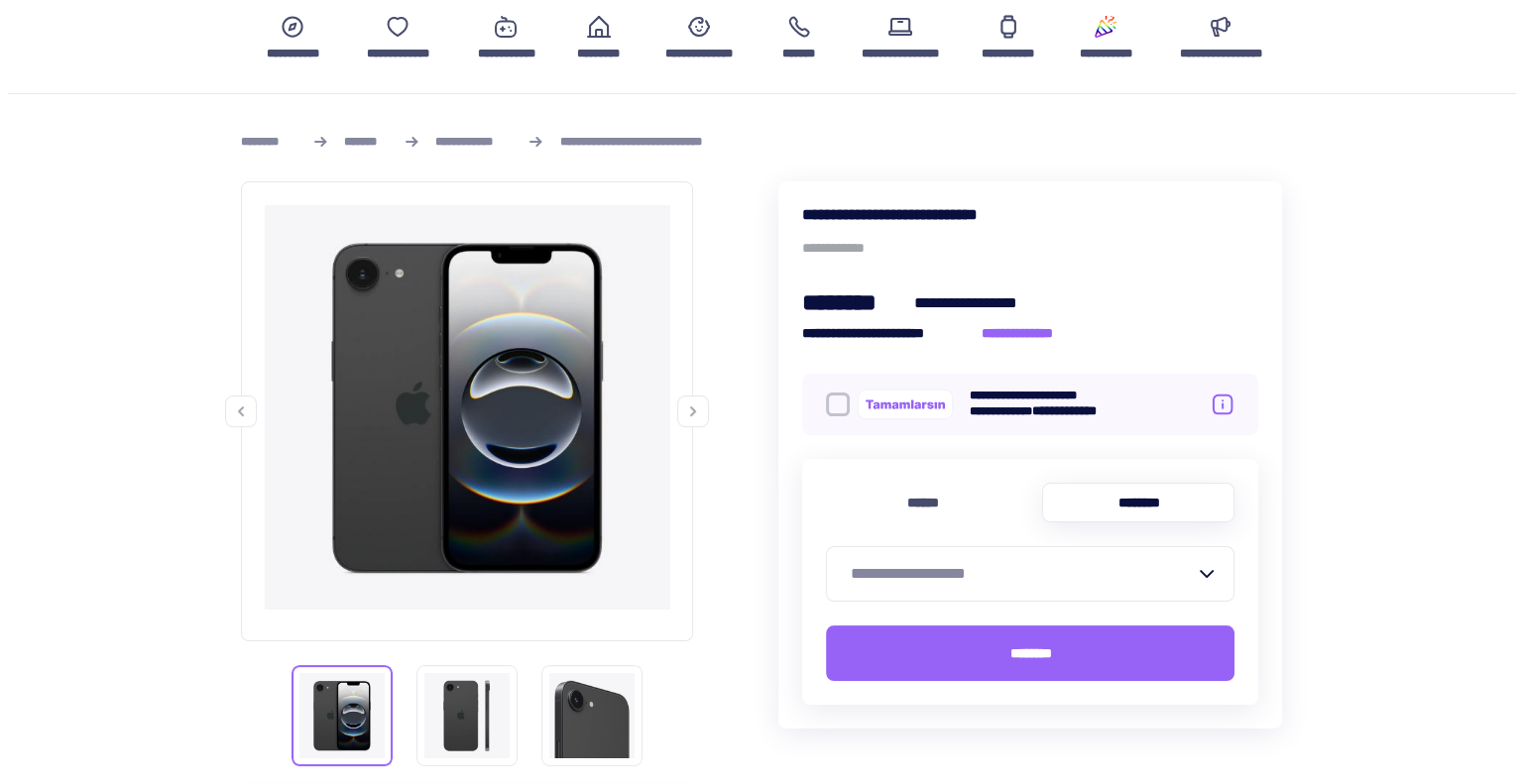 scroll, scrollTop: 396, scrollLeft: 0, axis: vertical 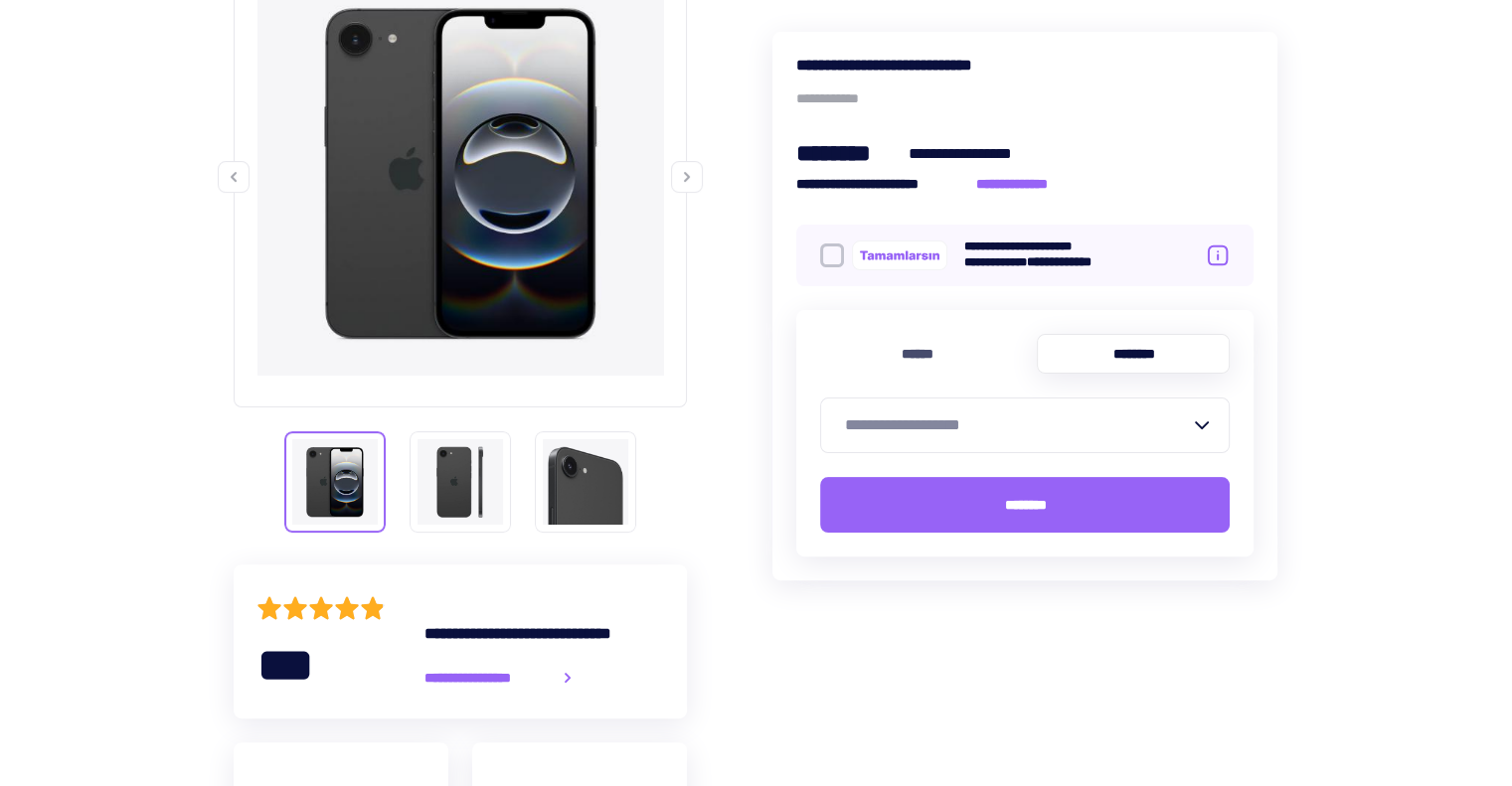 click on "**********" at bounding box center [1017, 425] 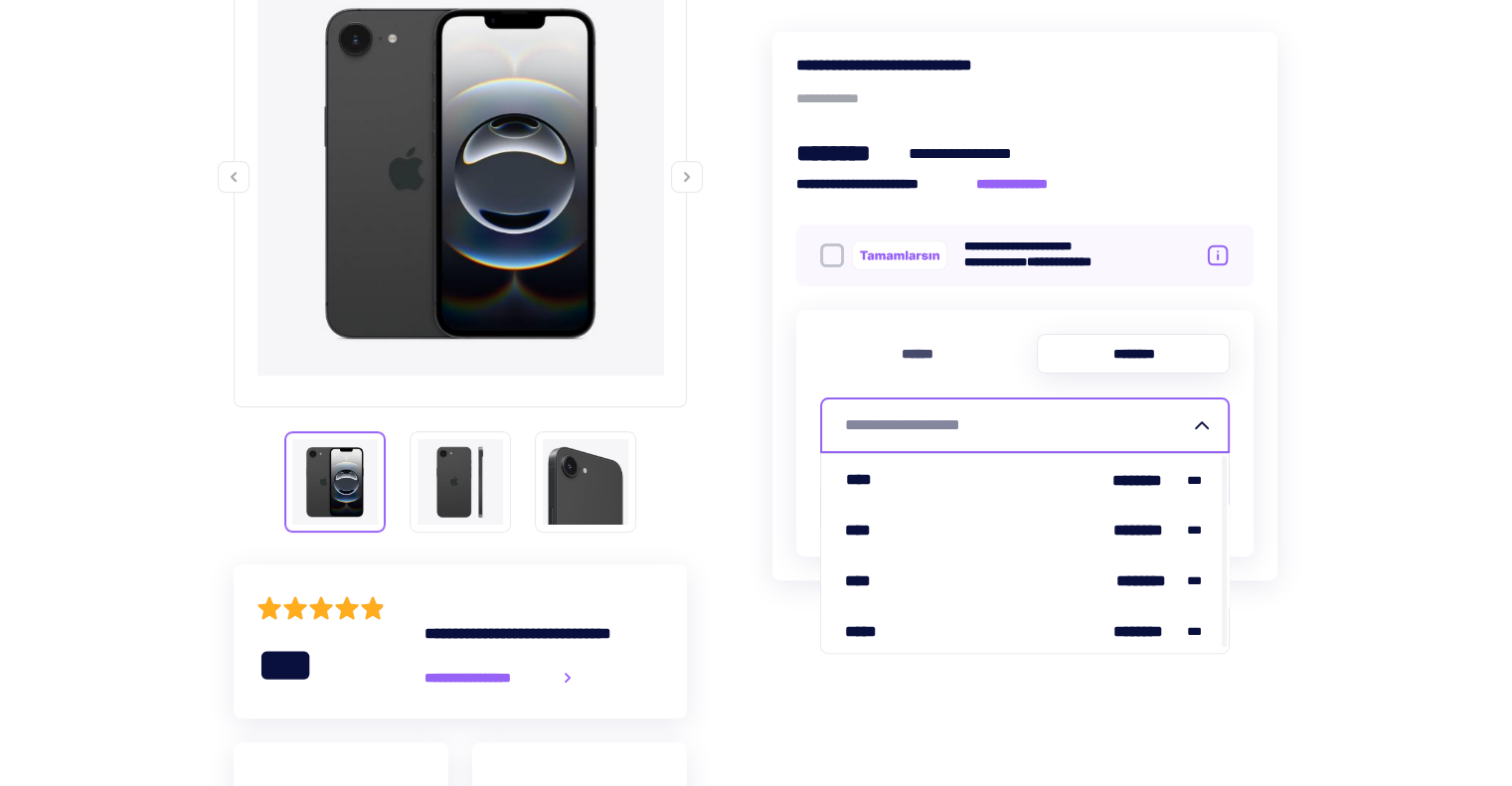 click on "**** ******** ***" at bounding box center [1025, 479] 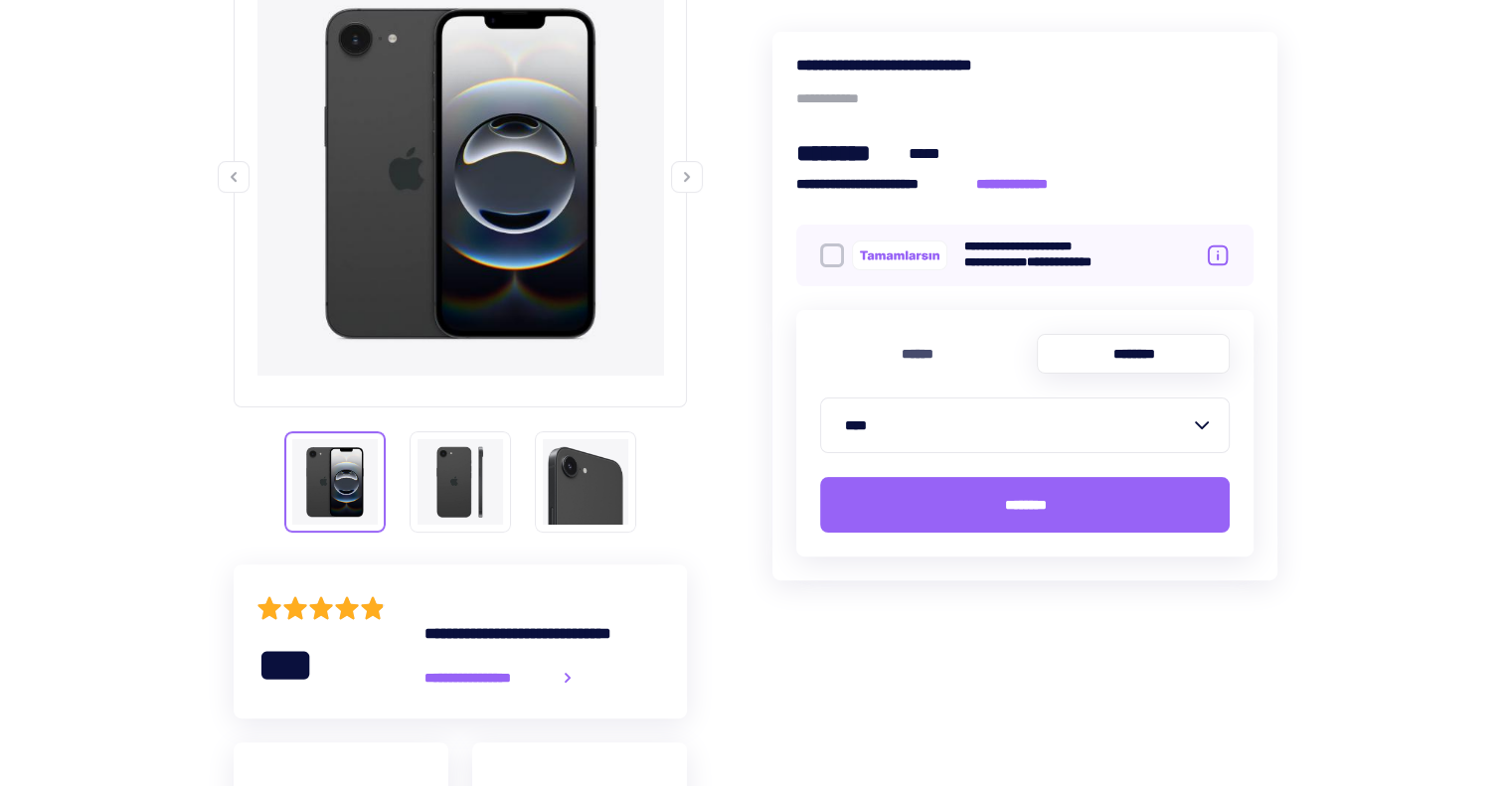 click on "****** ******** **** ********" at bounding box center (1025, 433) 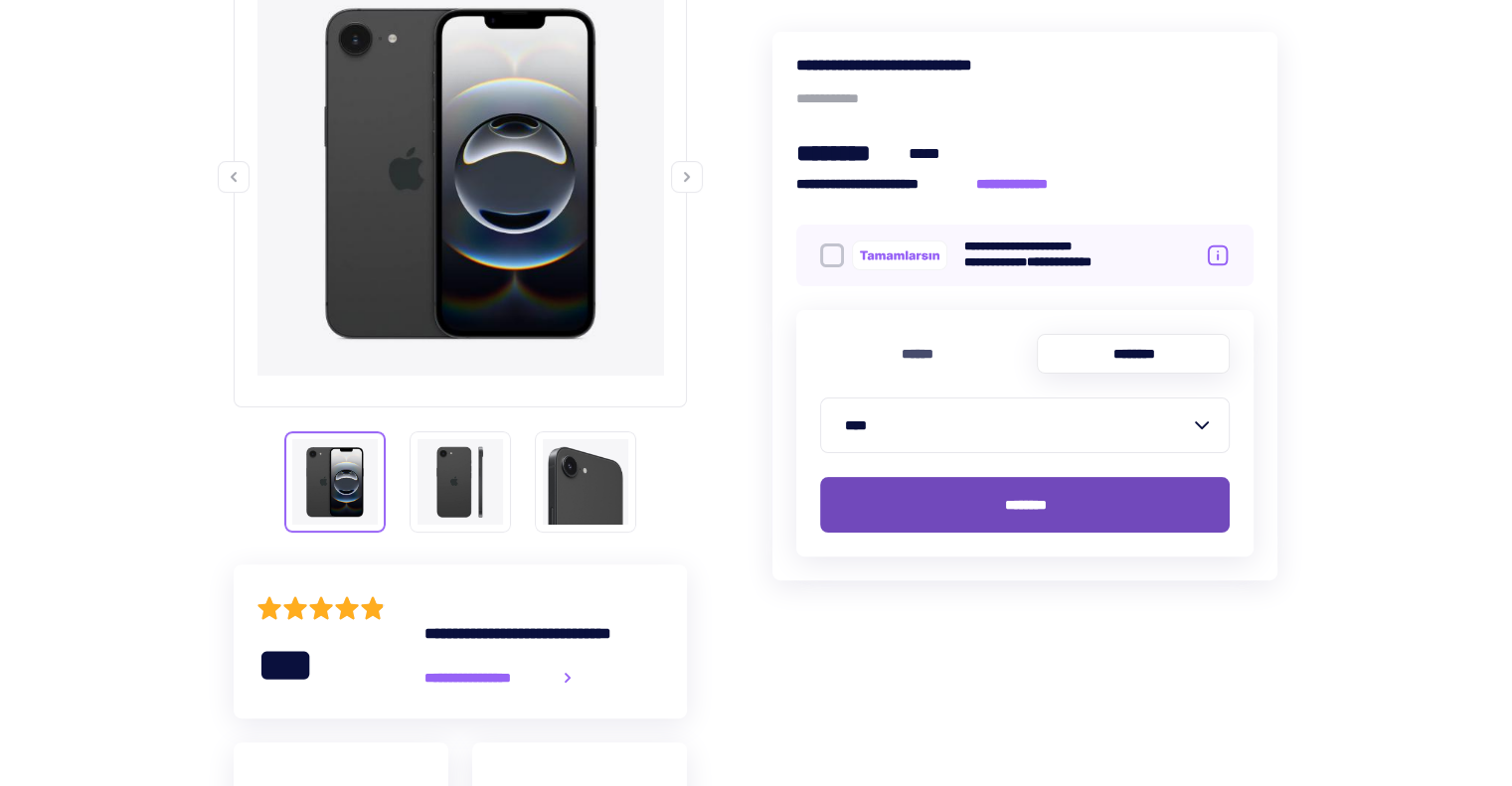 click on "********" at bounding box center (1025, 505) 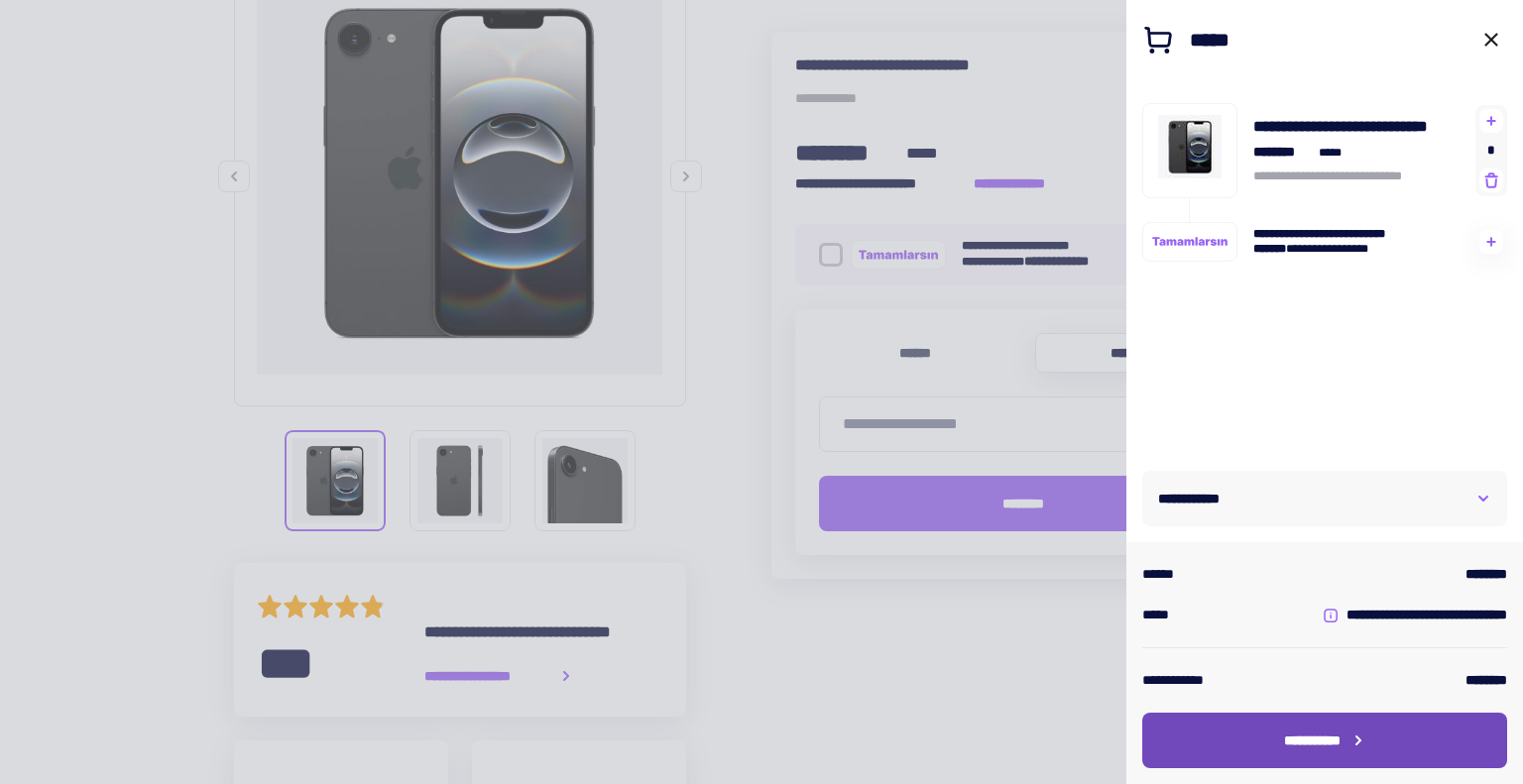 click on "**********" at bounding box center [1312, 740] 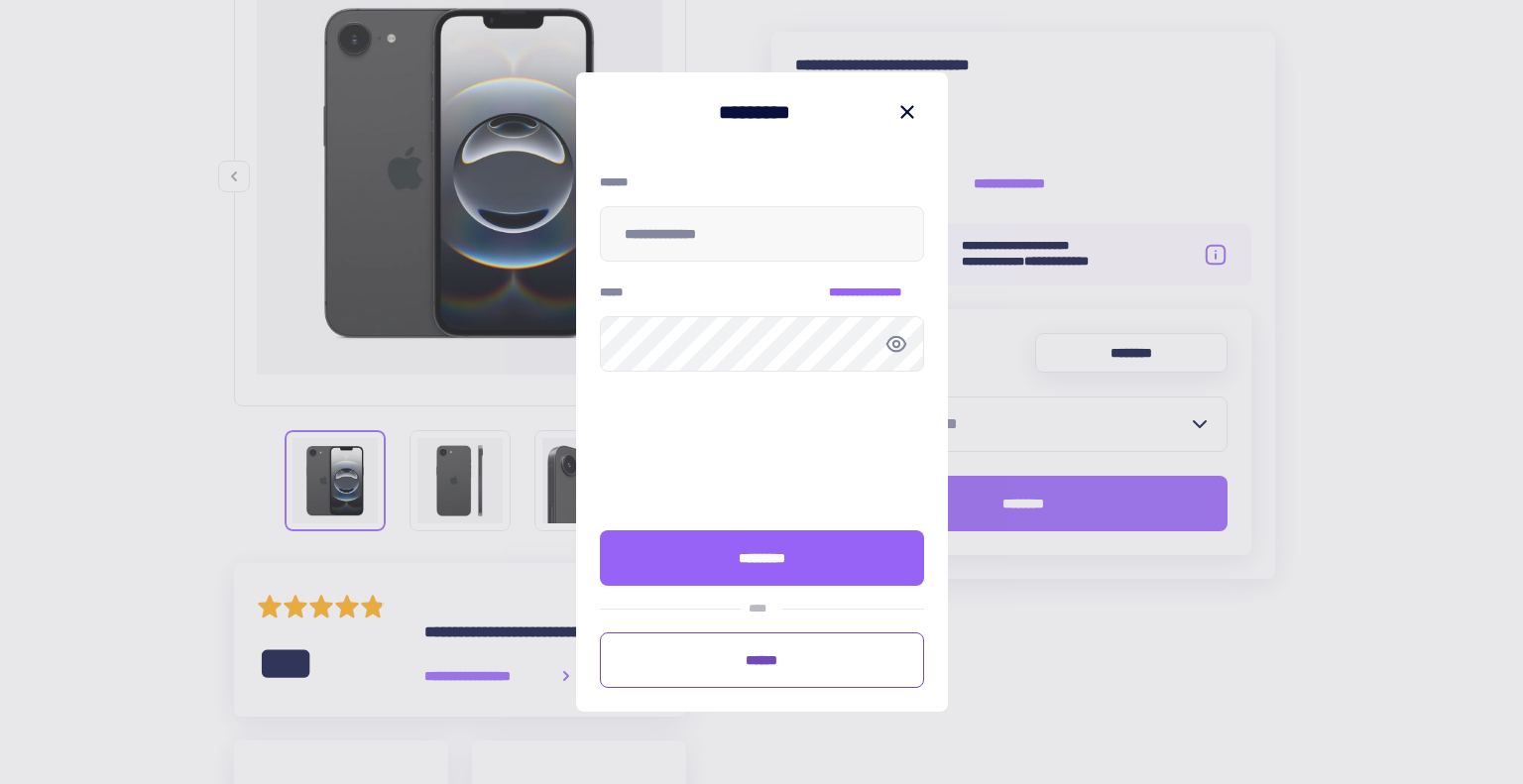 click on "******" at bounding box center [762, 660] 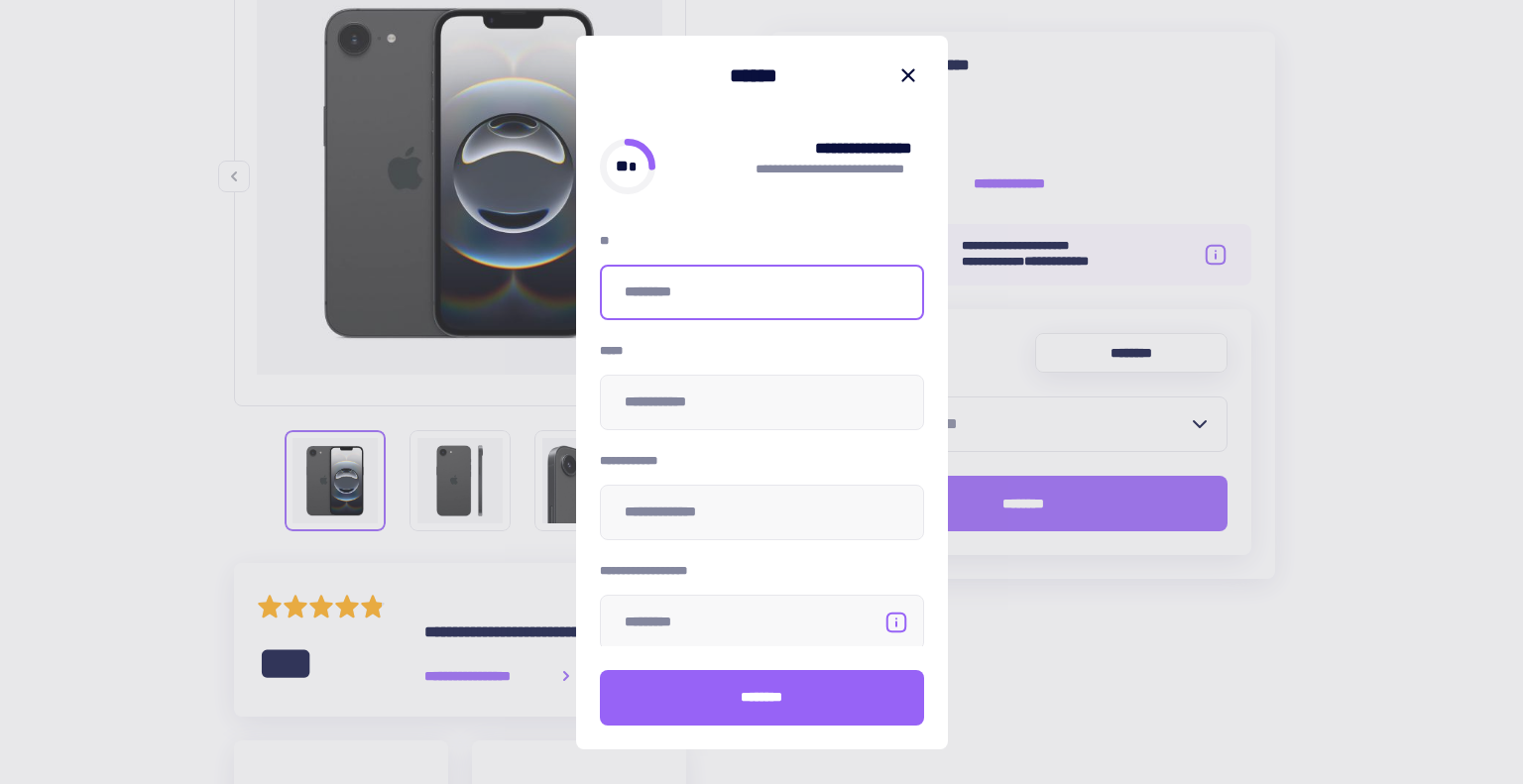 click at bounding box center [762, 292] 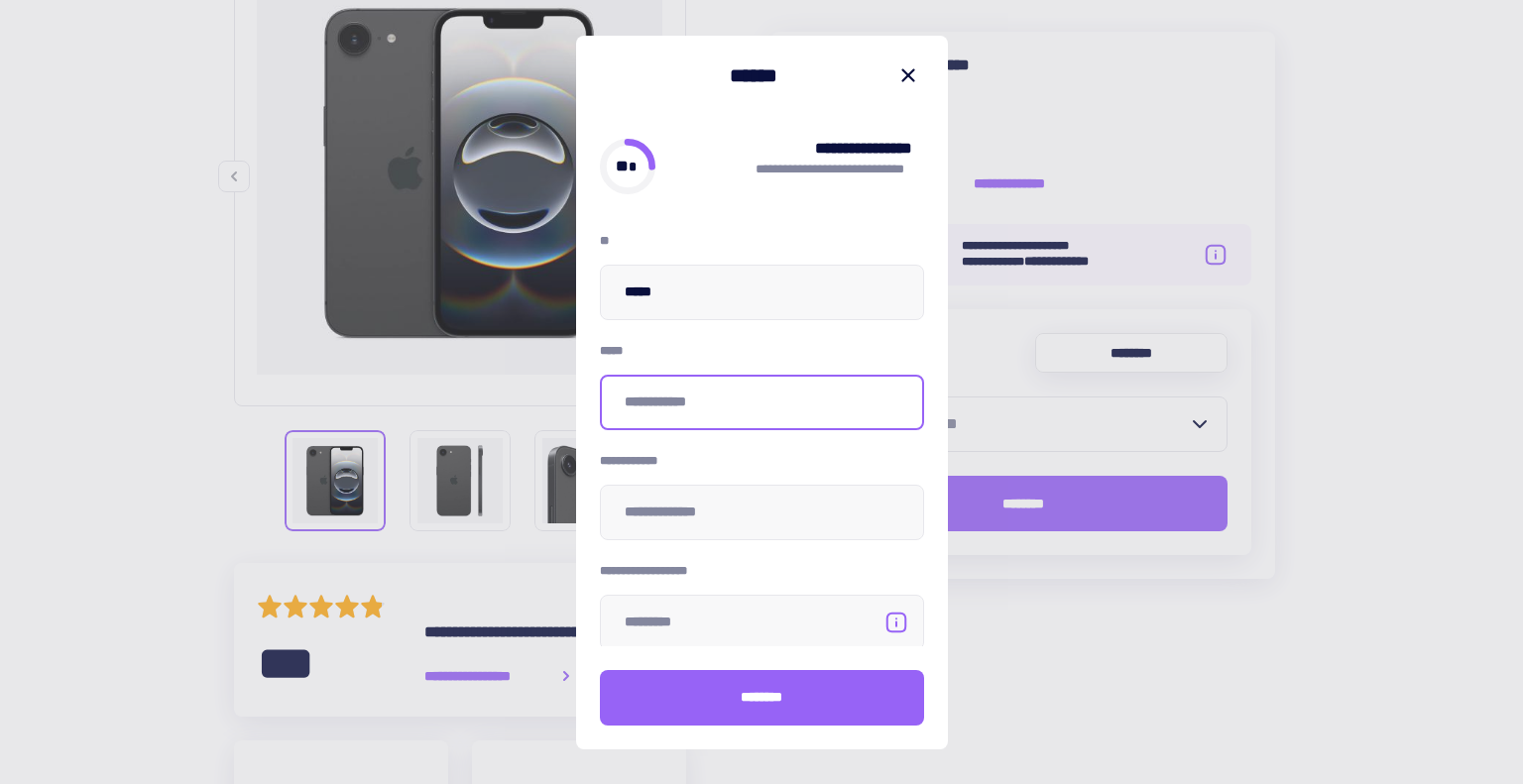 click at bounding box center [762, 402] 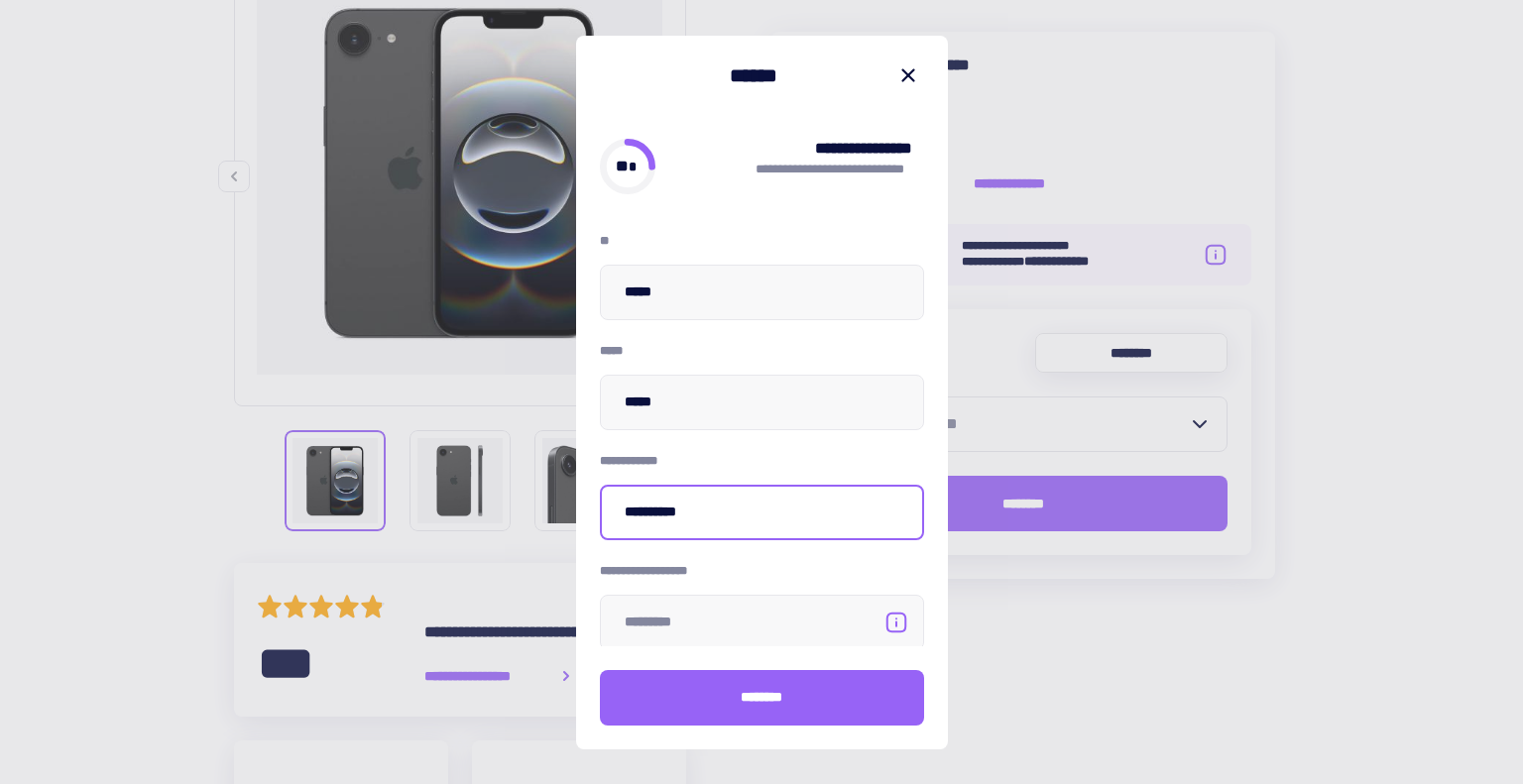 type on "**********" 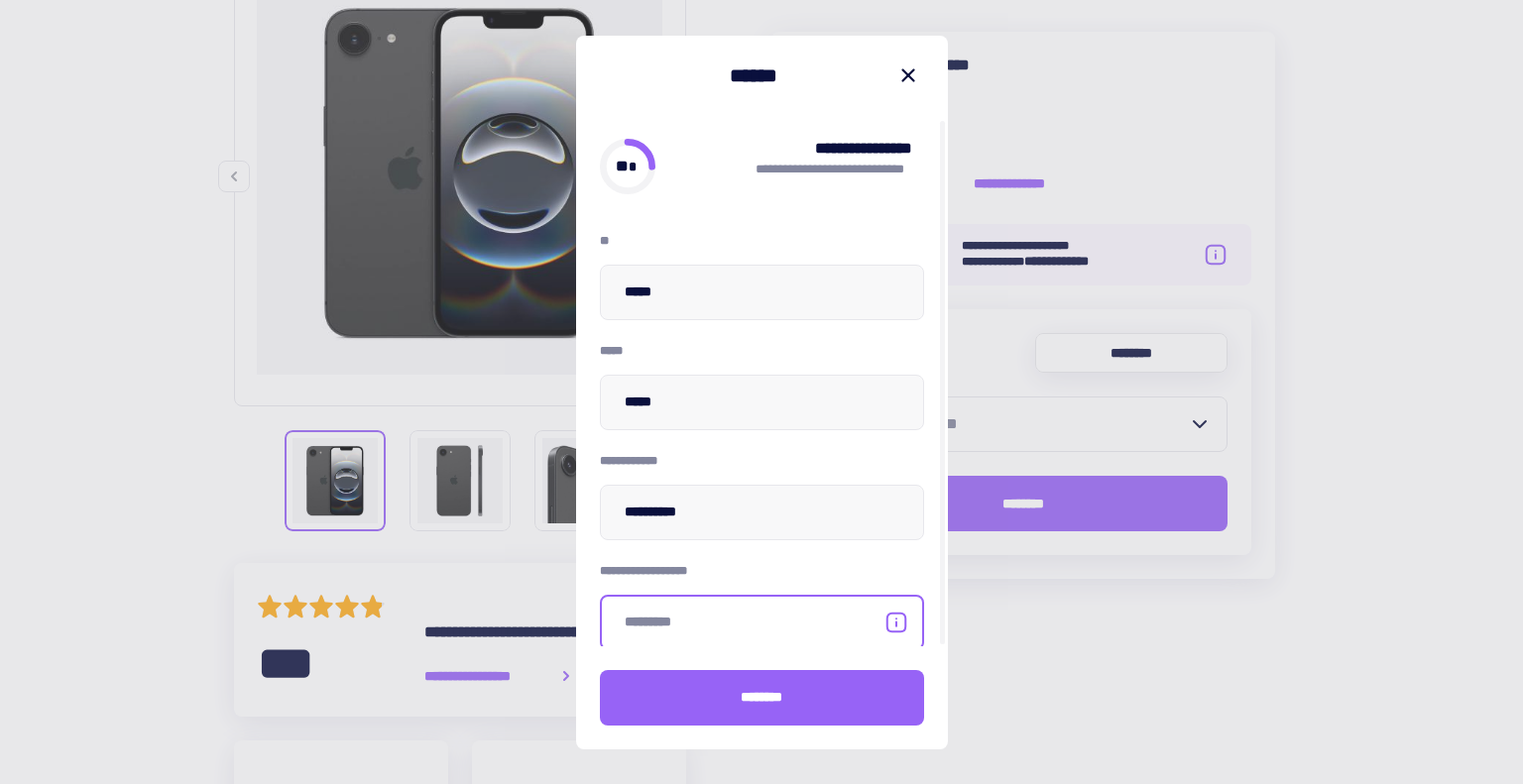 scroll, scrollTop: 4, scrollLeft: 0, axis: vertical 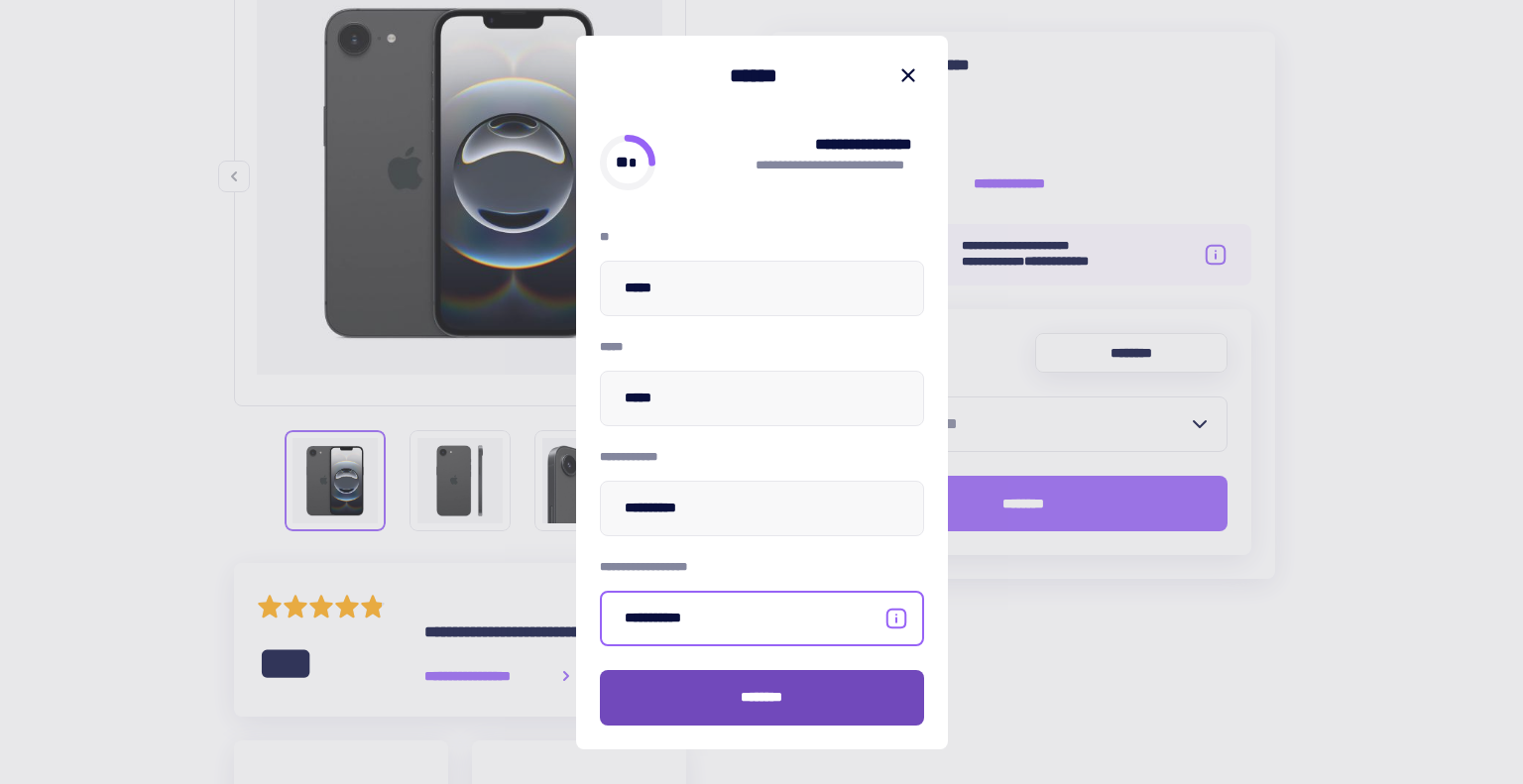 type on "**********" 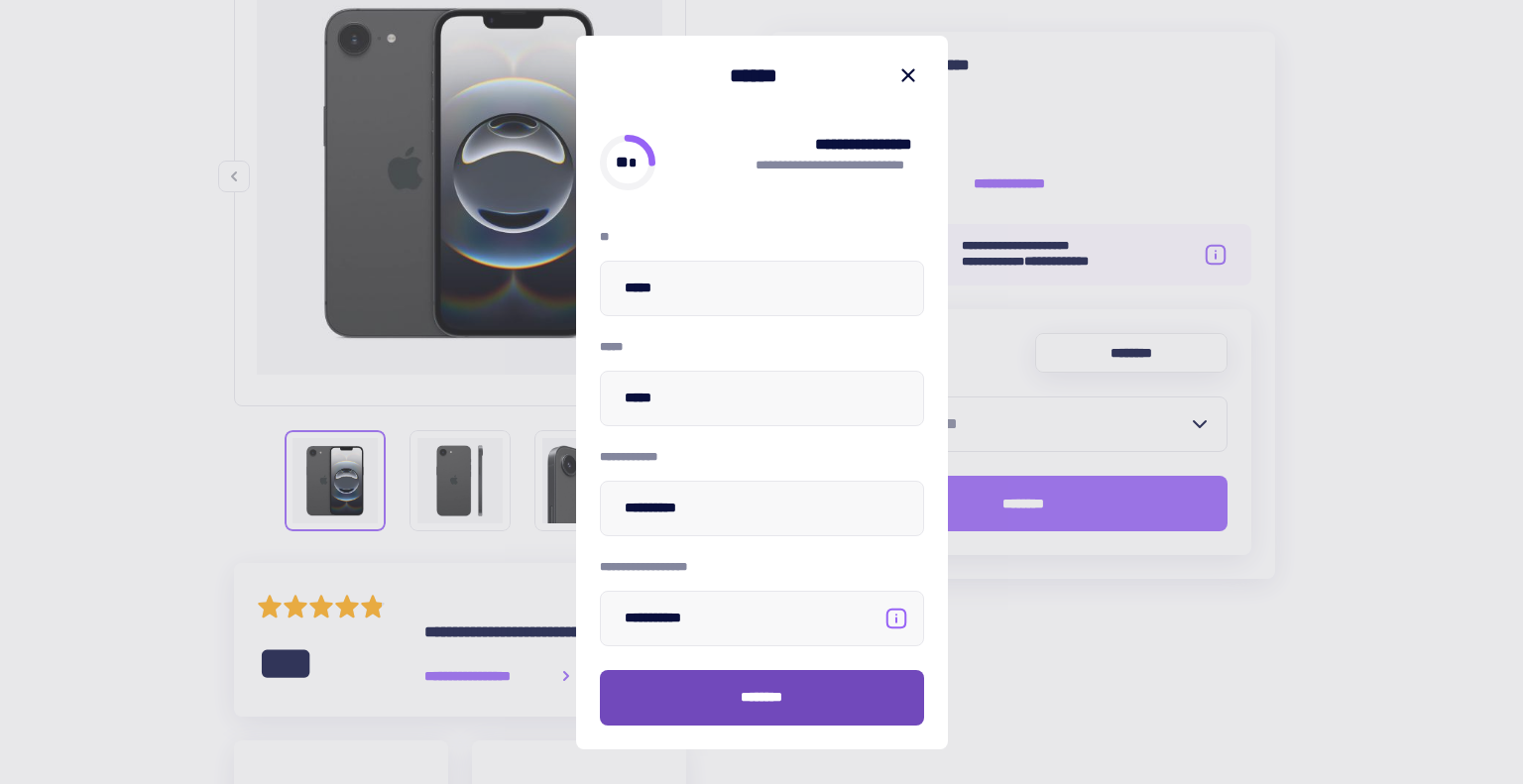 click on "********" at bounding box center (762, 698) 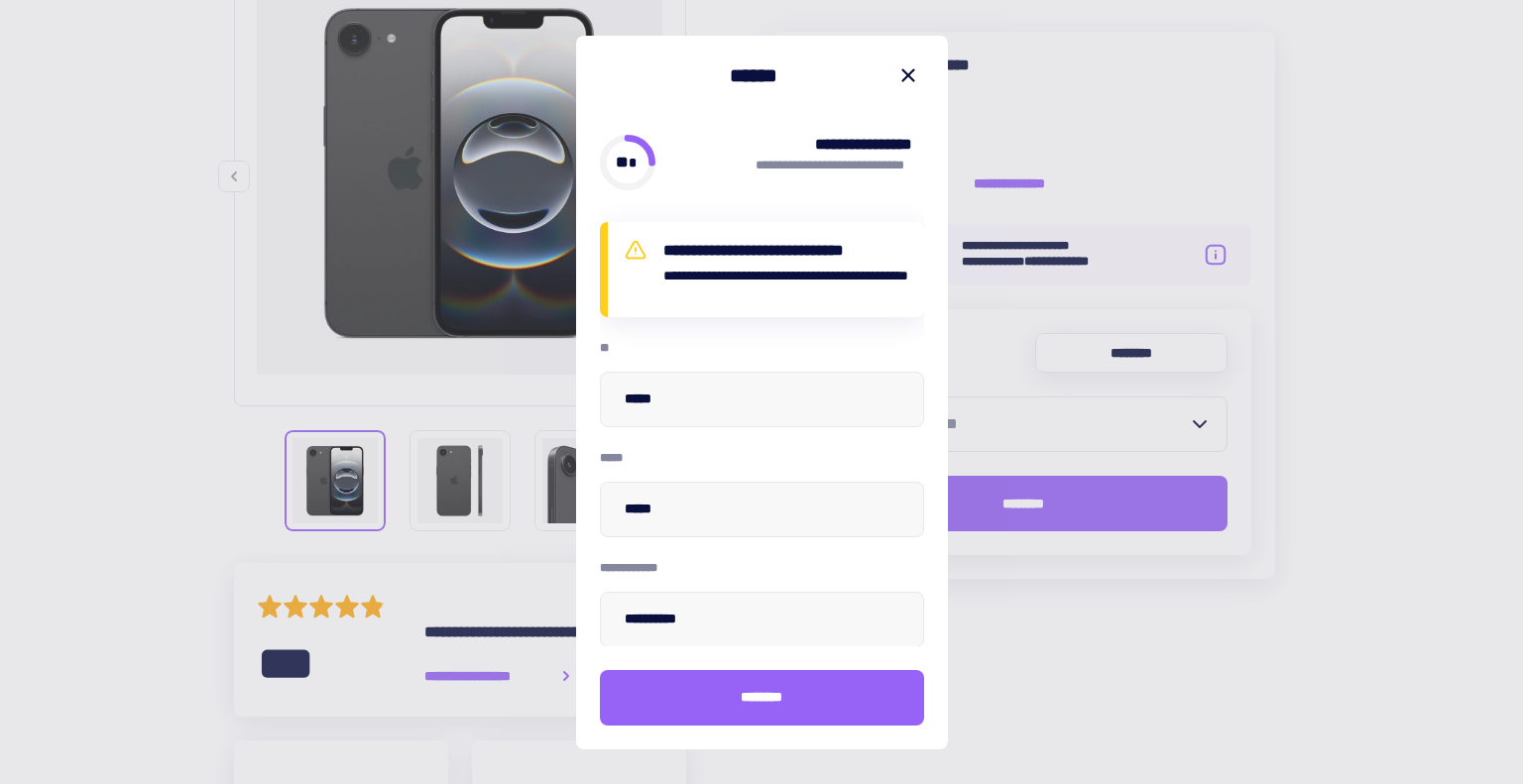 scroll, scrollTop: 115, scrollLeft: 0, axis: vertical 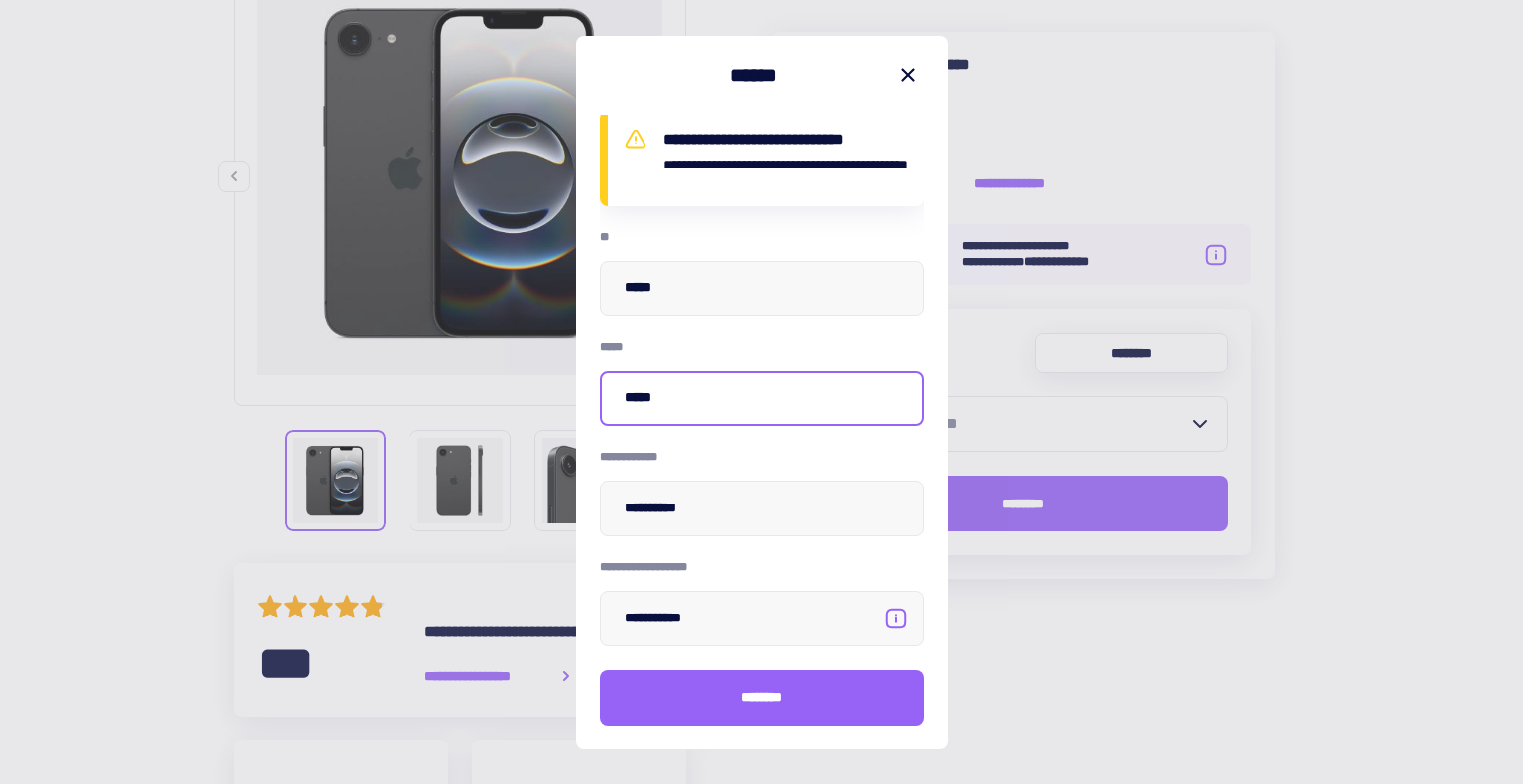 click on "*****" at bounding box center [762, 398] 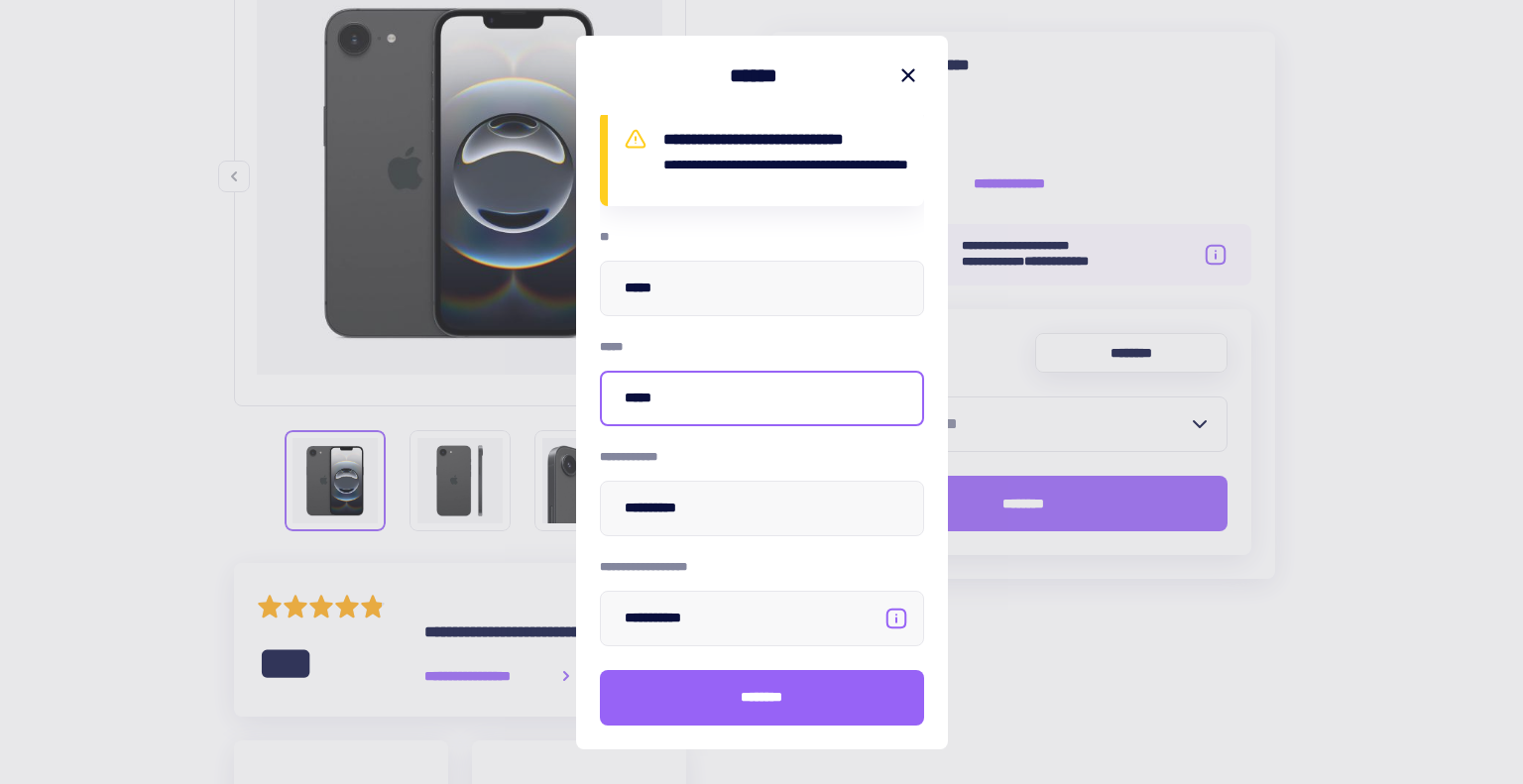 type on "**********" 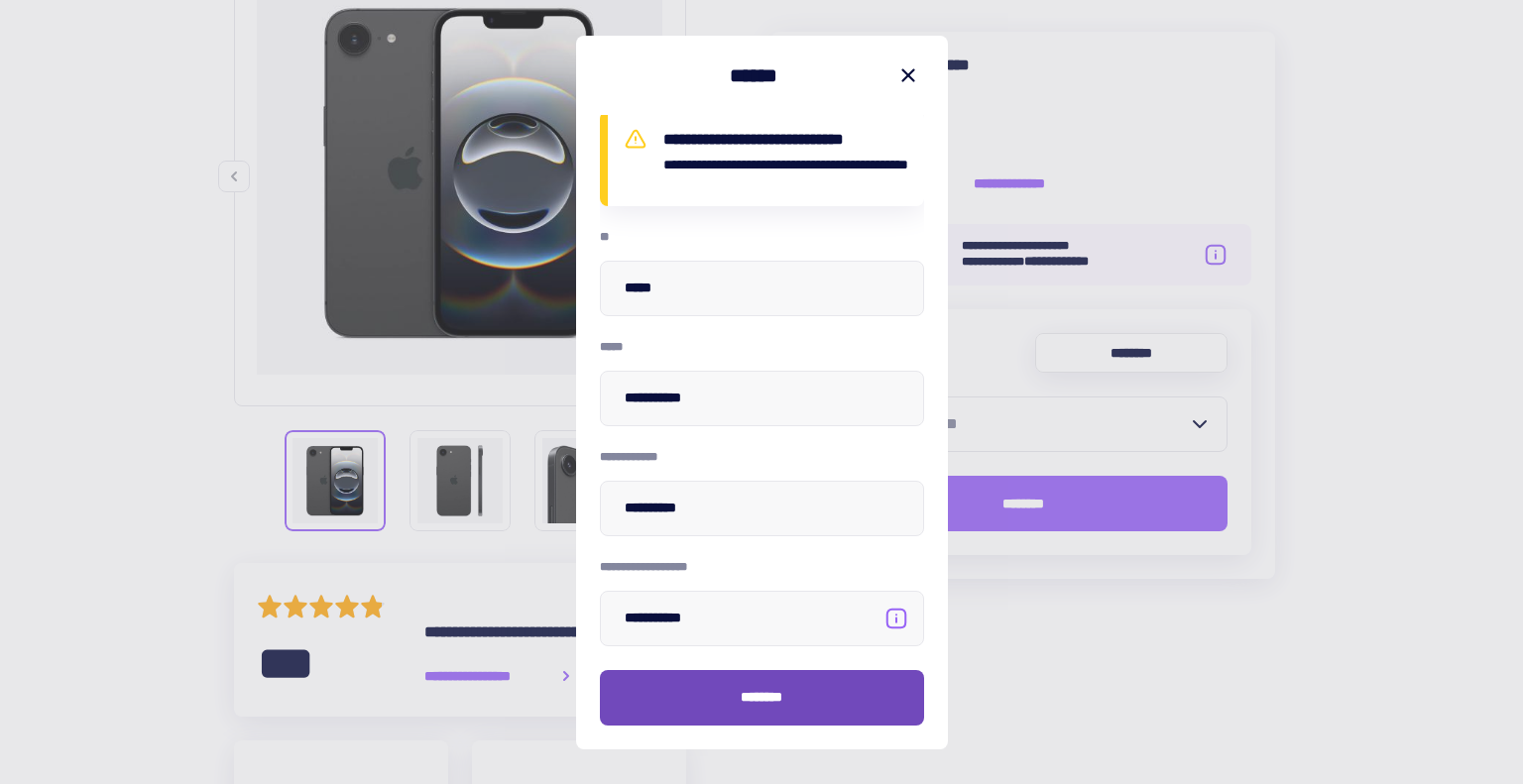 click on "********" at bounding box center (762, 698) 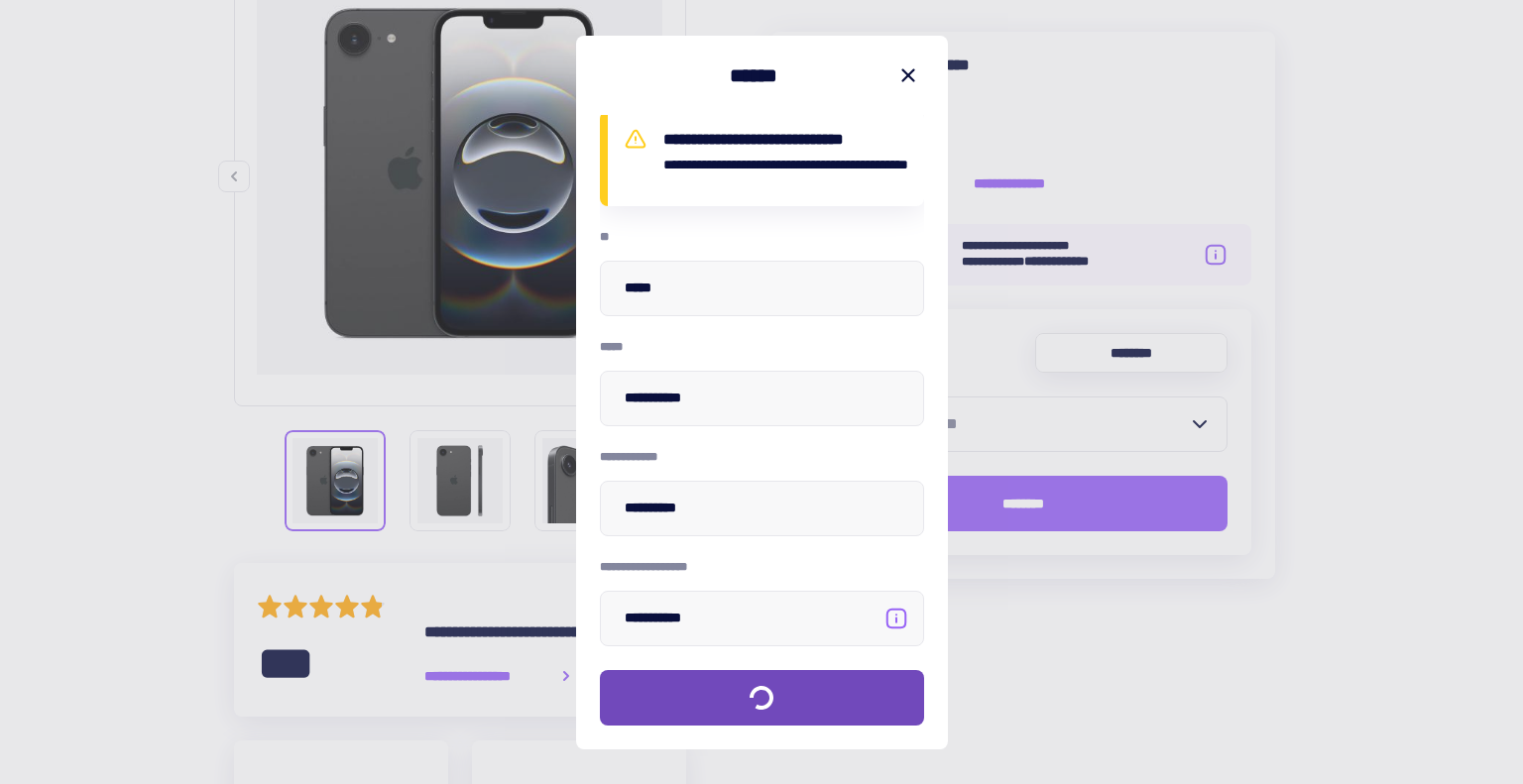 scroll, scrollTop: 0, scrollLeft: 0, axis: both 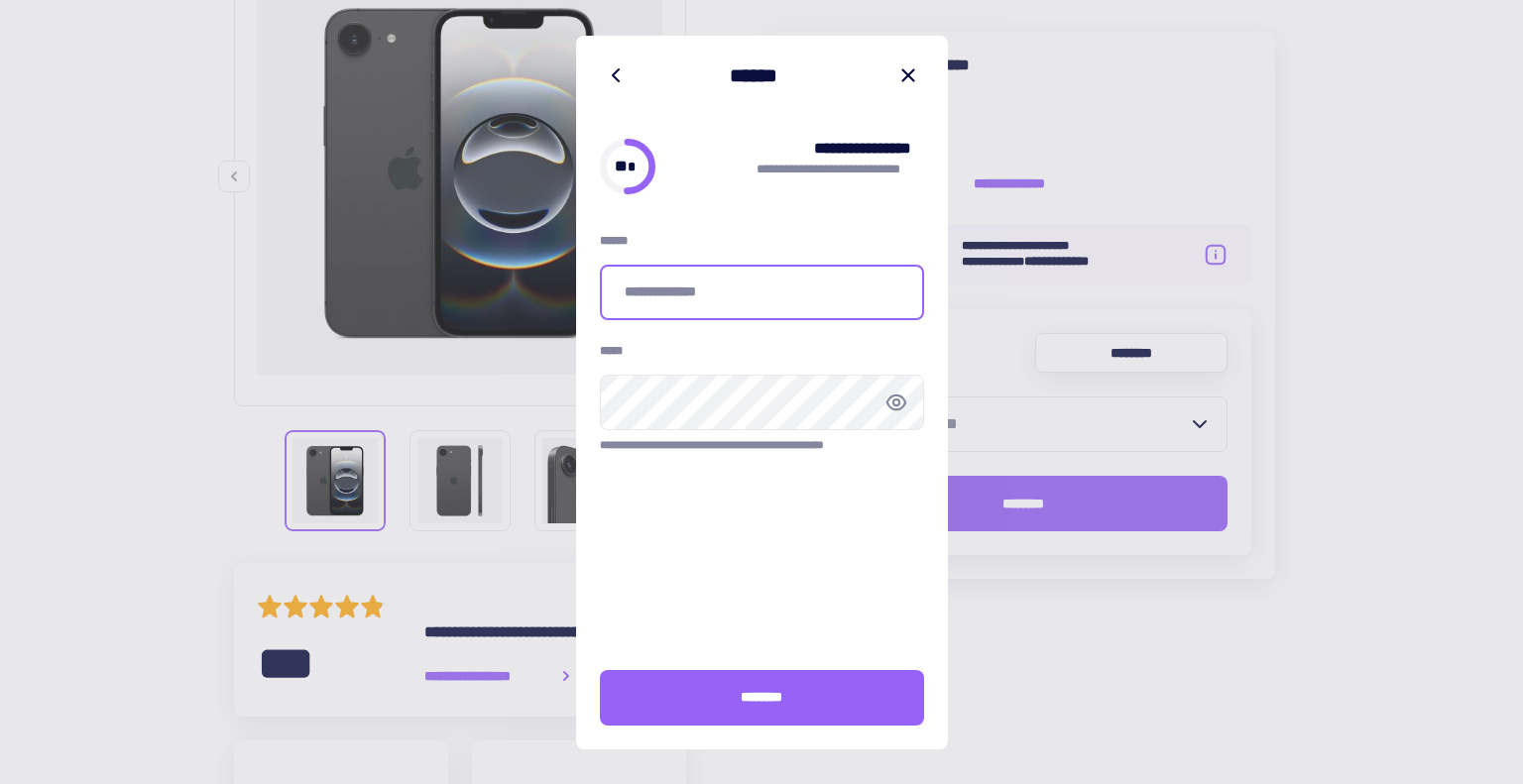 click at bounding box center (762, 292) 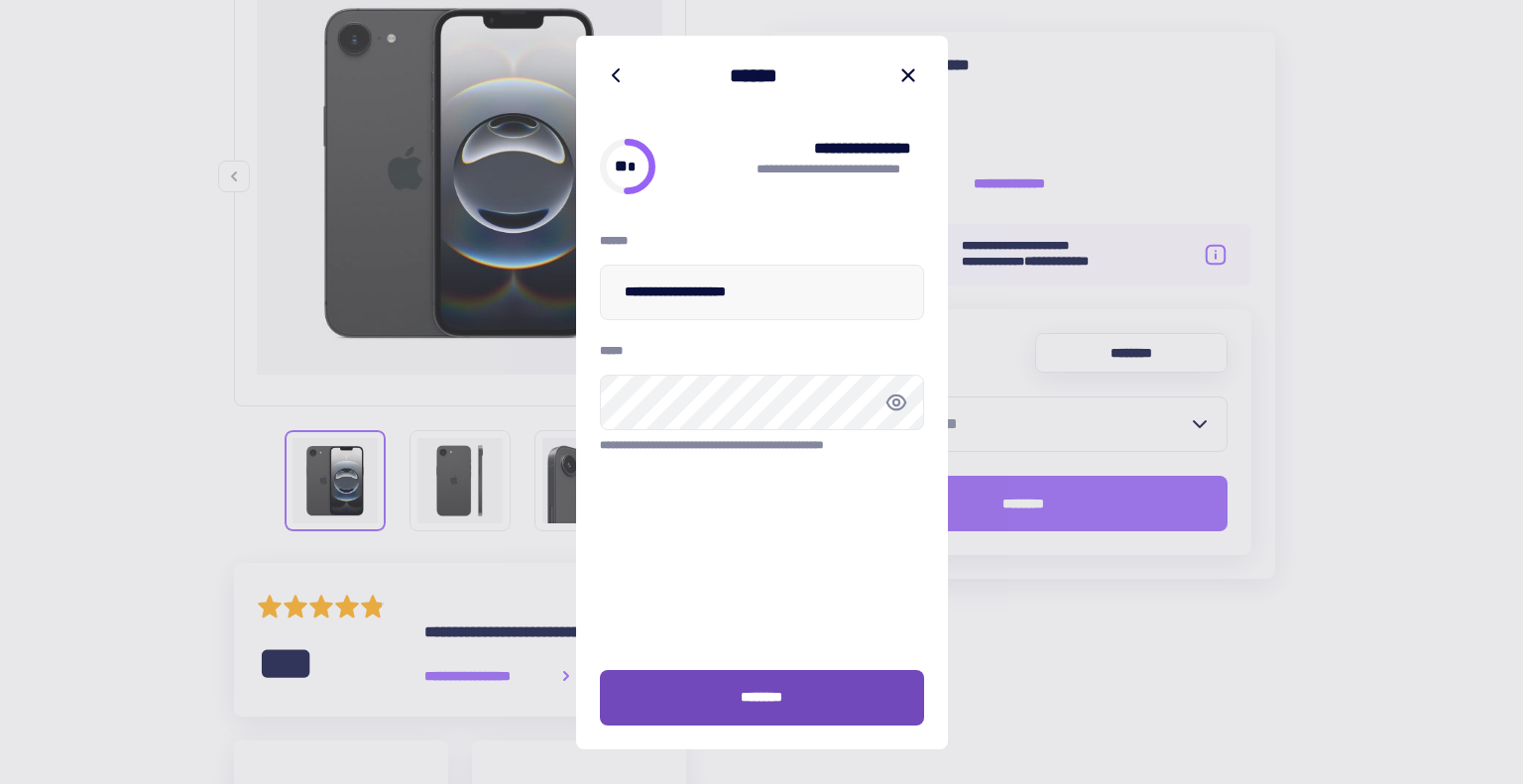 click on "********" at bounding box center (762, 698) 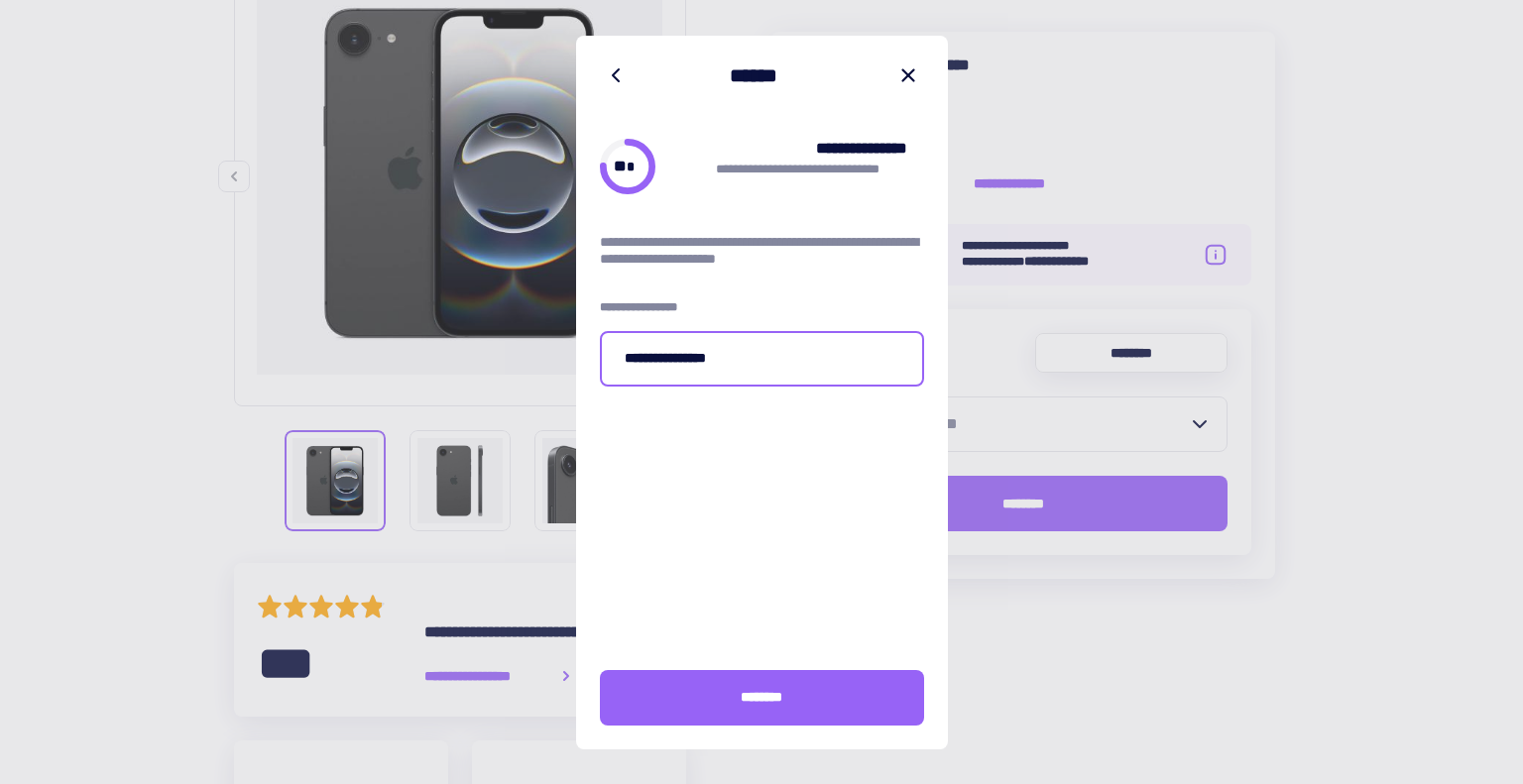 click on "**********" at bounding box center [762, 359] 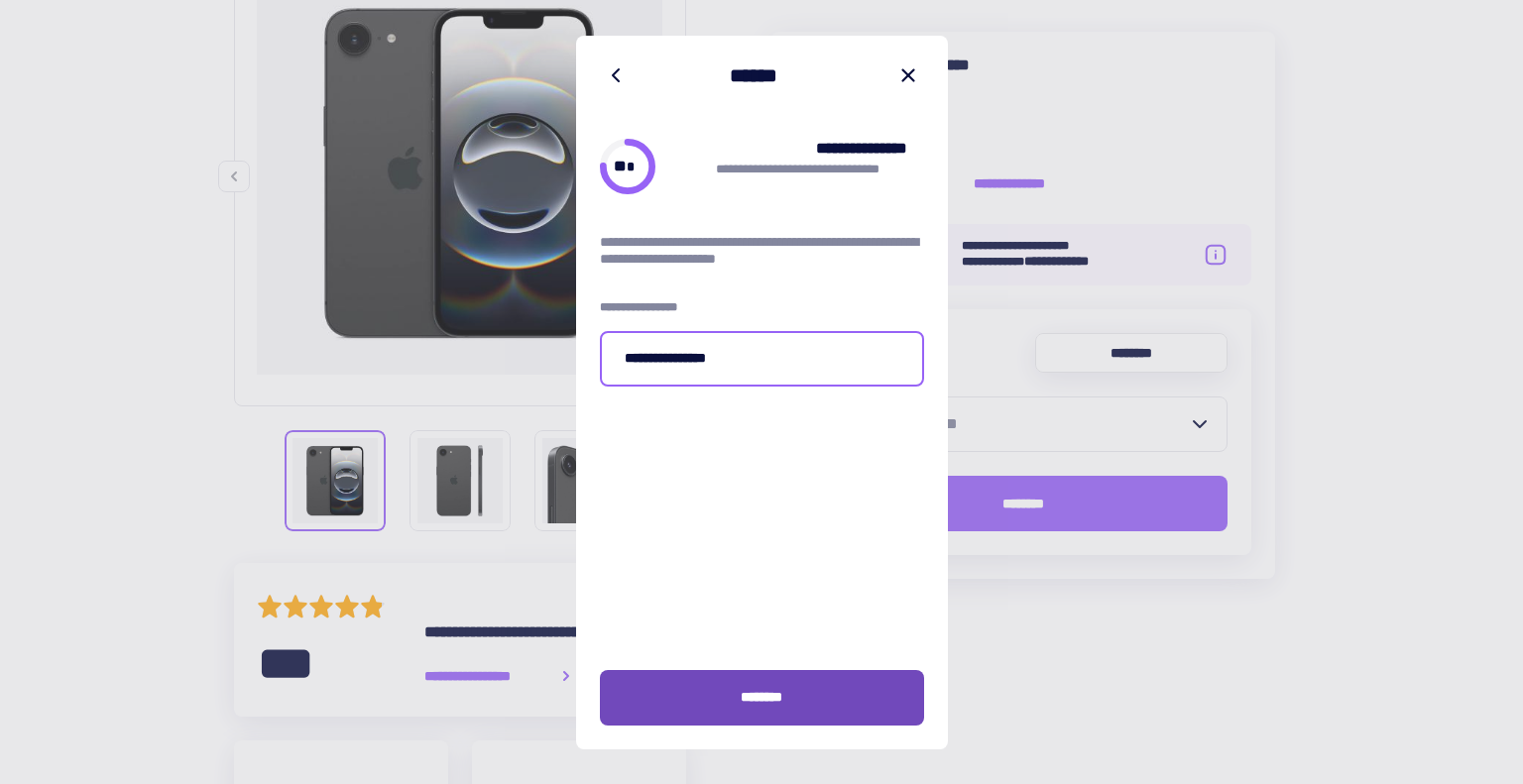 type on "**********" 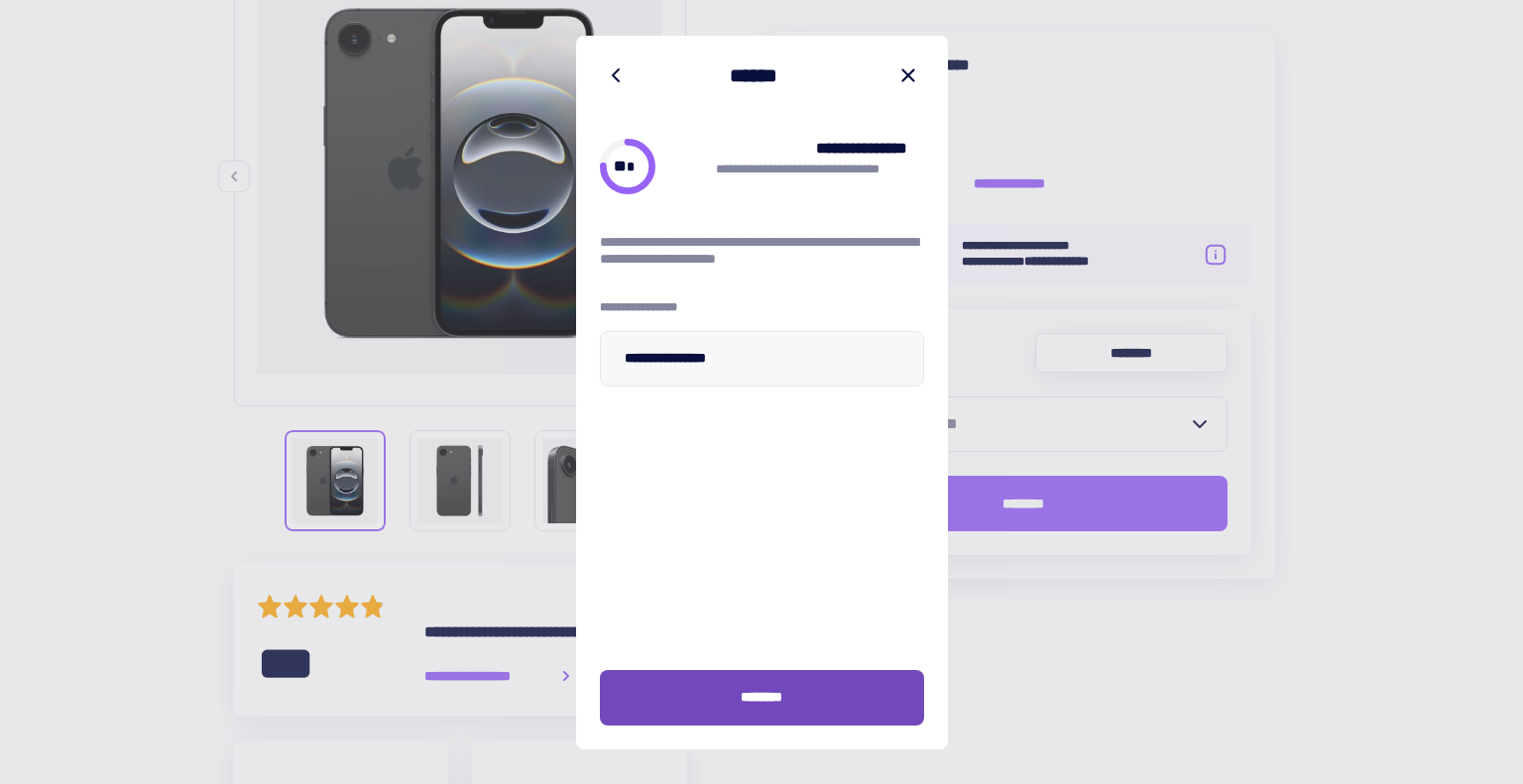 click on "********" at bounding box center [762, 697] 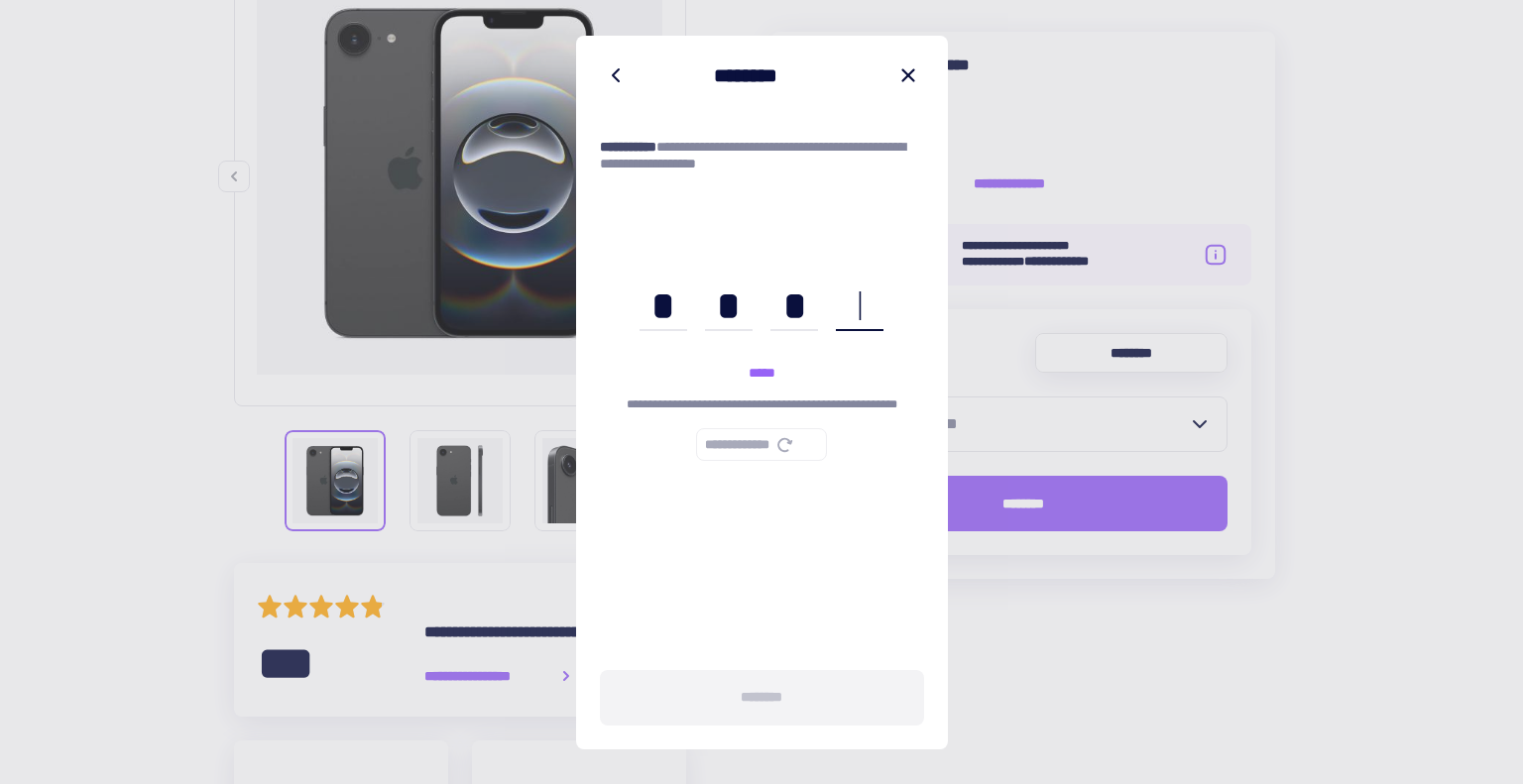 type on "****" 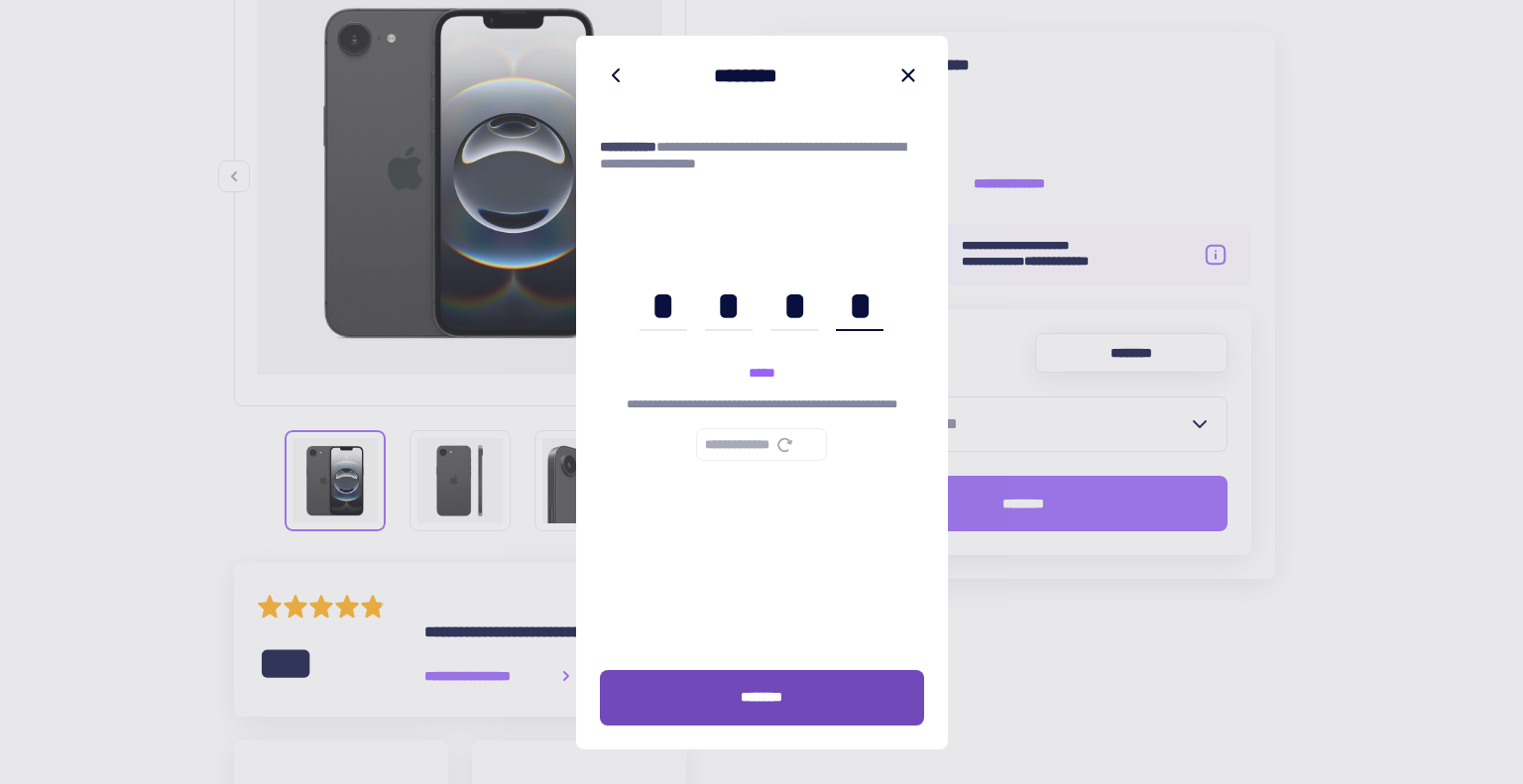 click on "********" at bounding box center [762, 698] 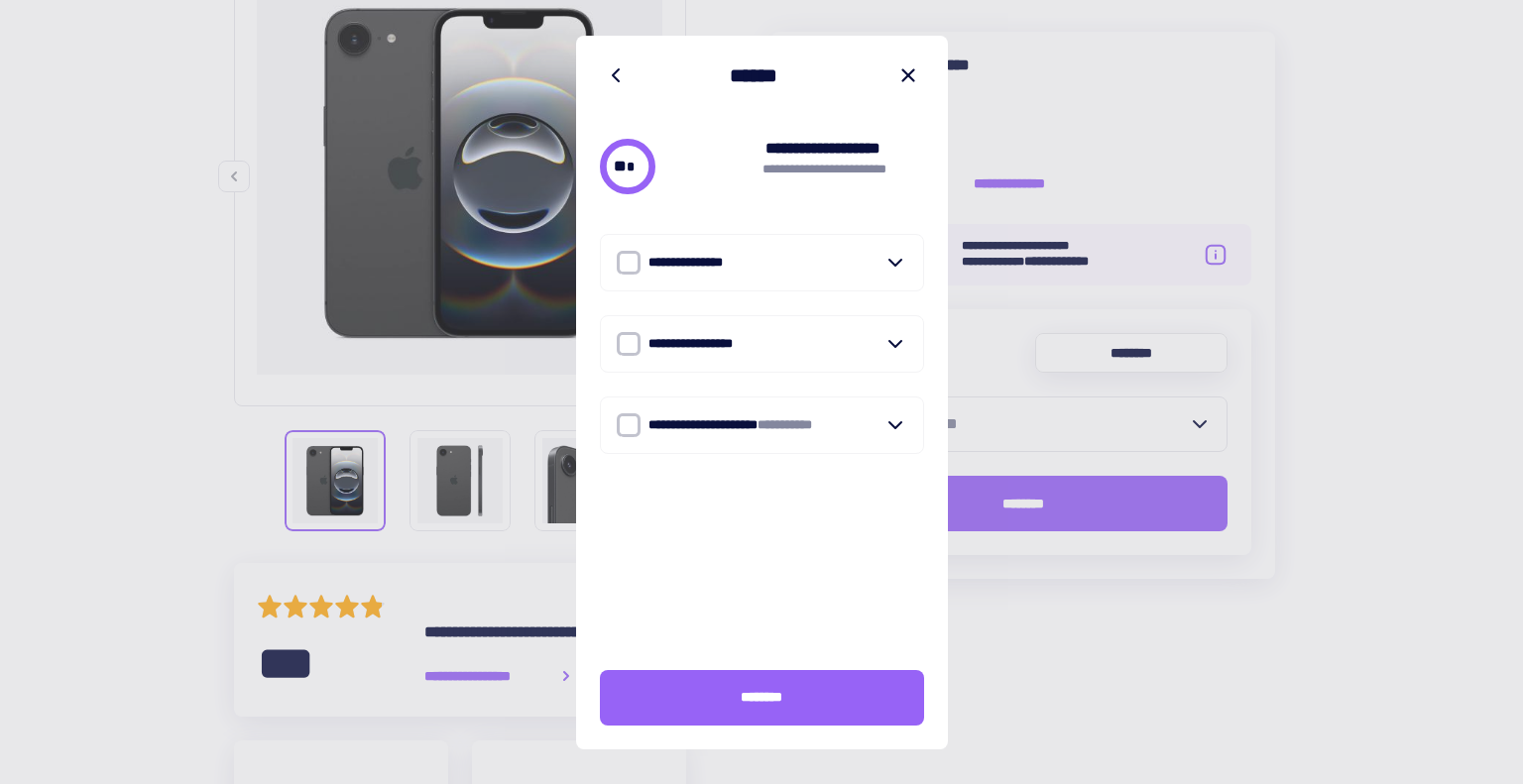 click on "**********" at bounding box center [762, 263] 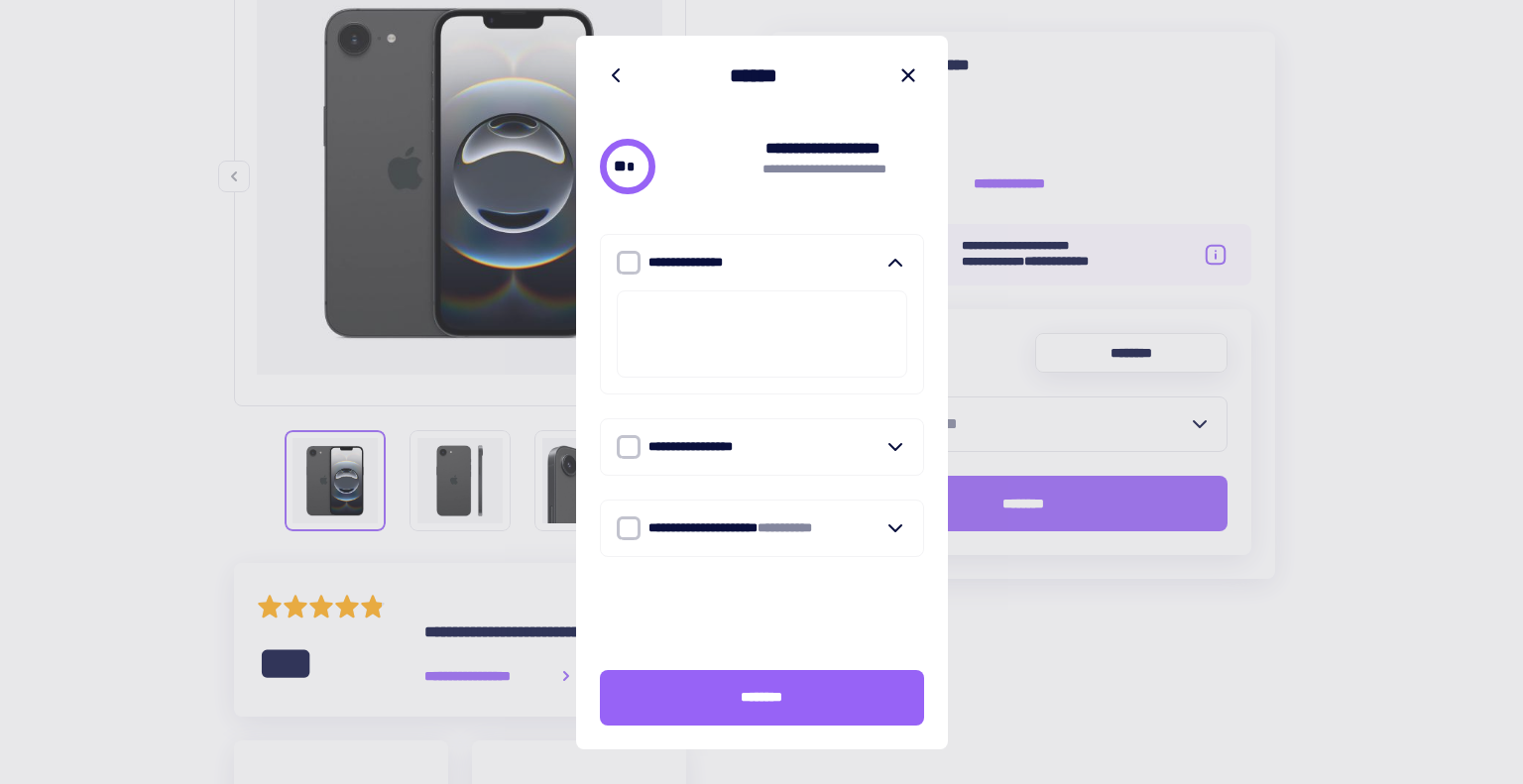 click on "**********" at bounding box center [762, 174] 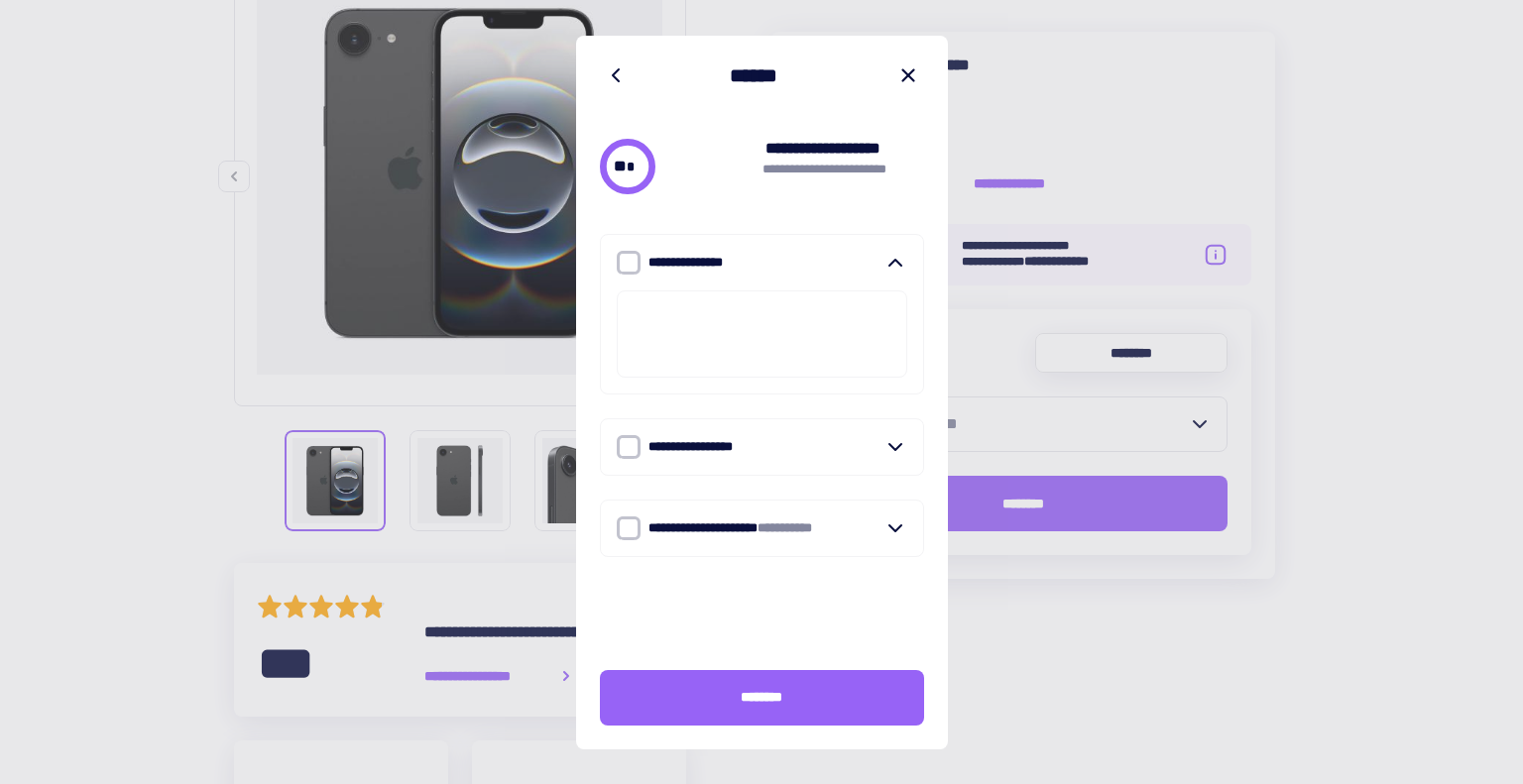 click on "**********" at bounding box center [762, 447] 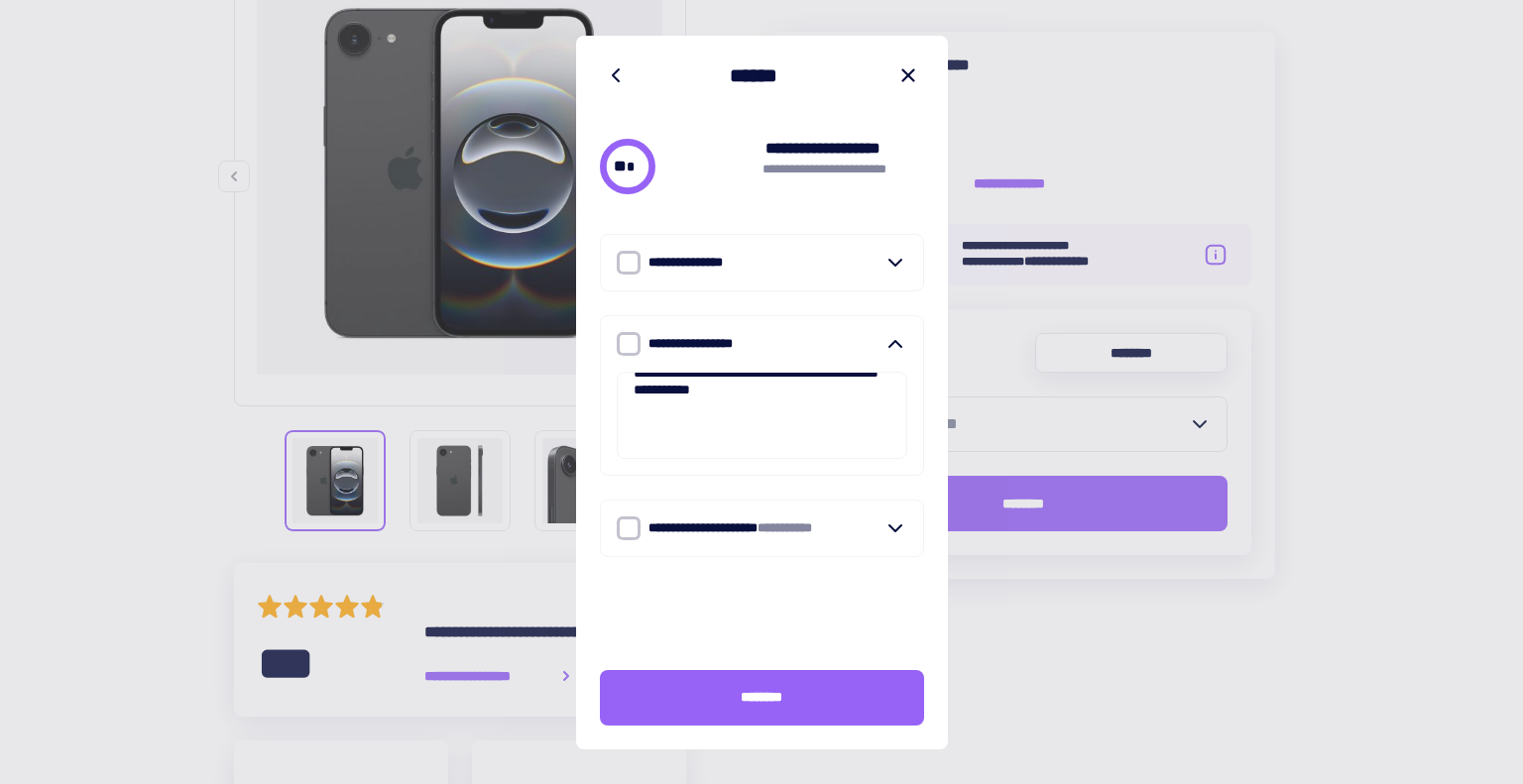 scroll, scrollTop: 6374, scrollLeft: 0, axis: vertical 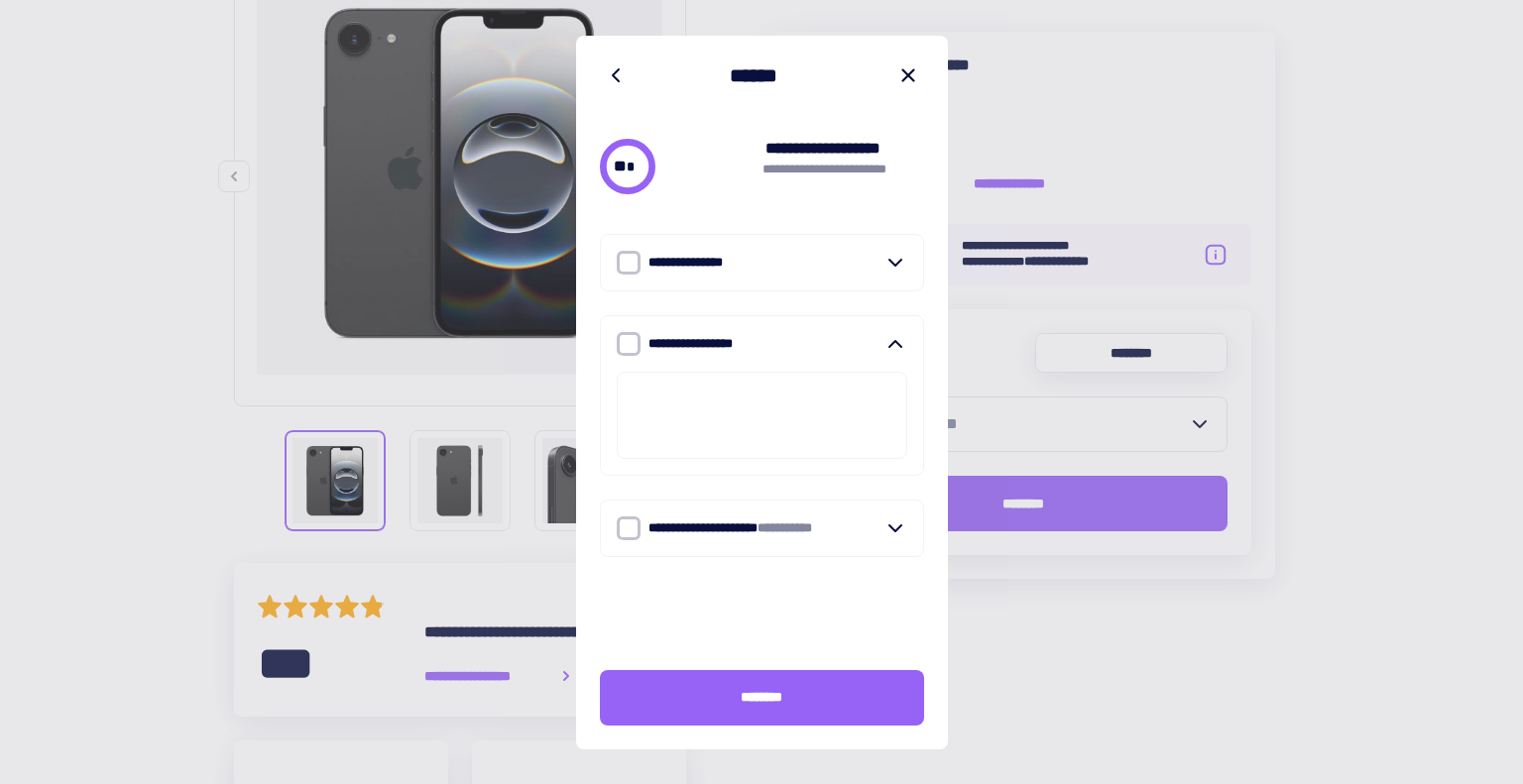 click on "**********" at bounding box center (746, 528) 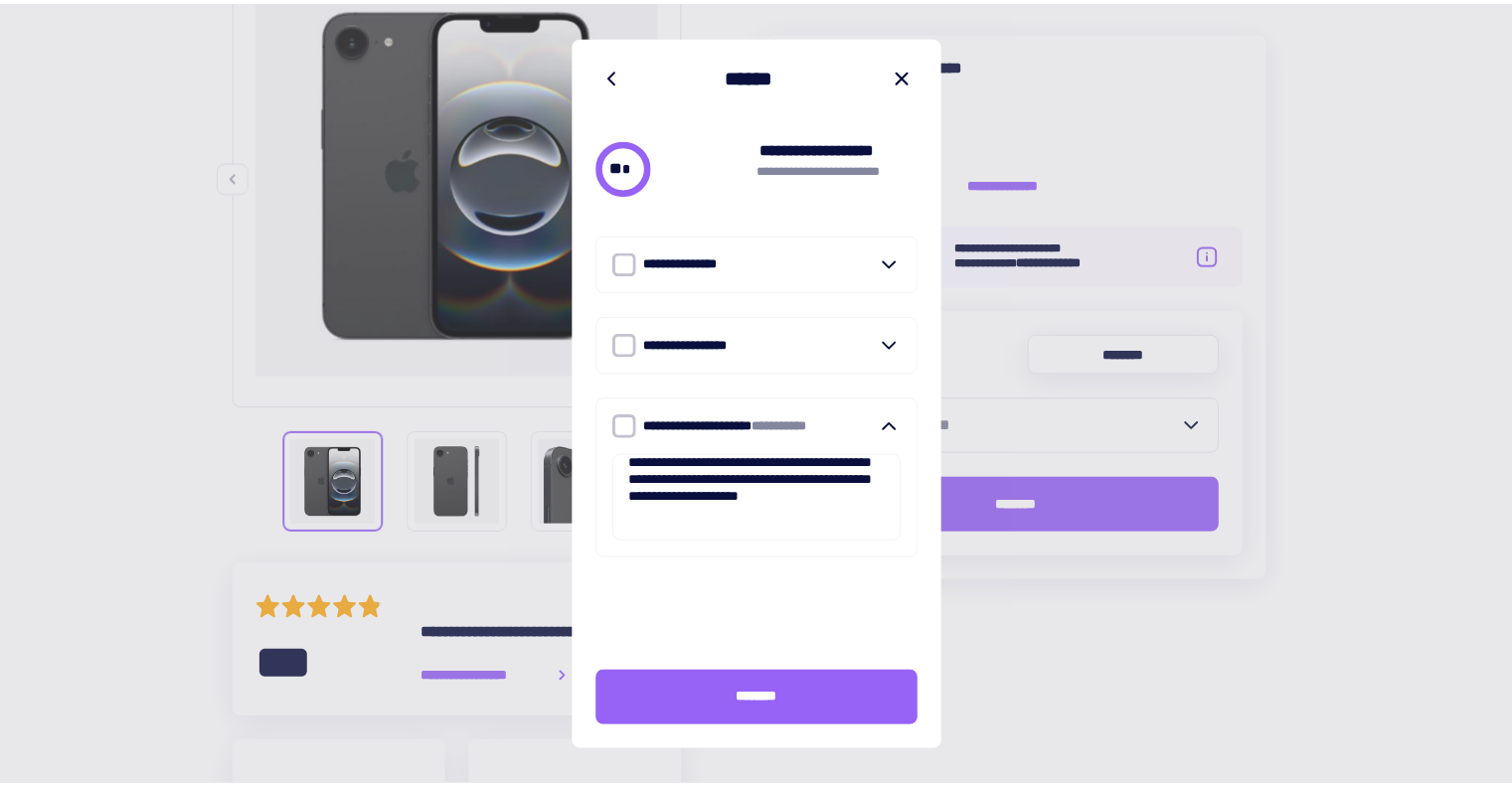 scroll, scrollTop: 688, scrollLeft: 0, axis: vertical 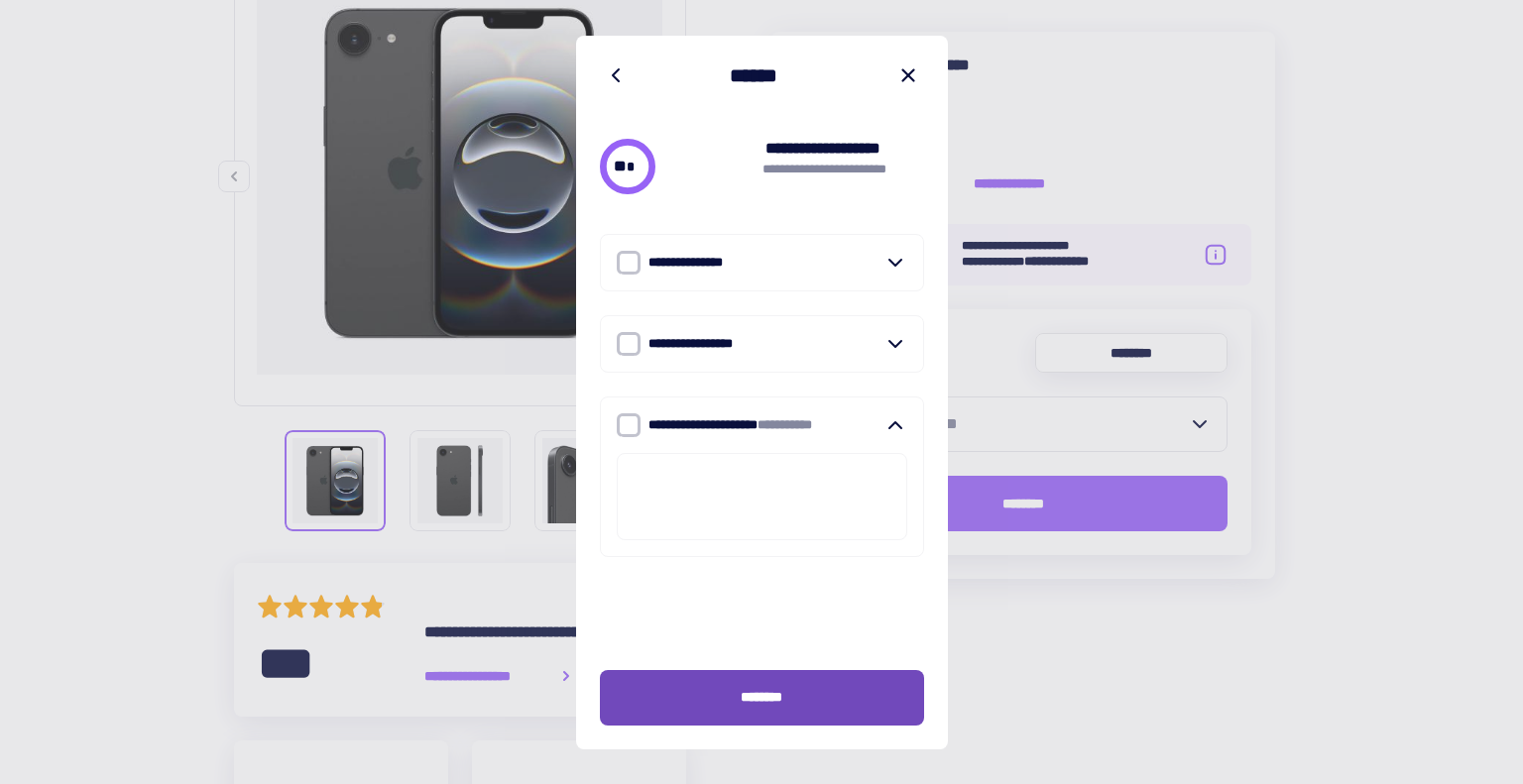 click on "********" at bounding box center (762, 697) 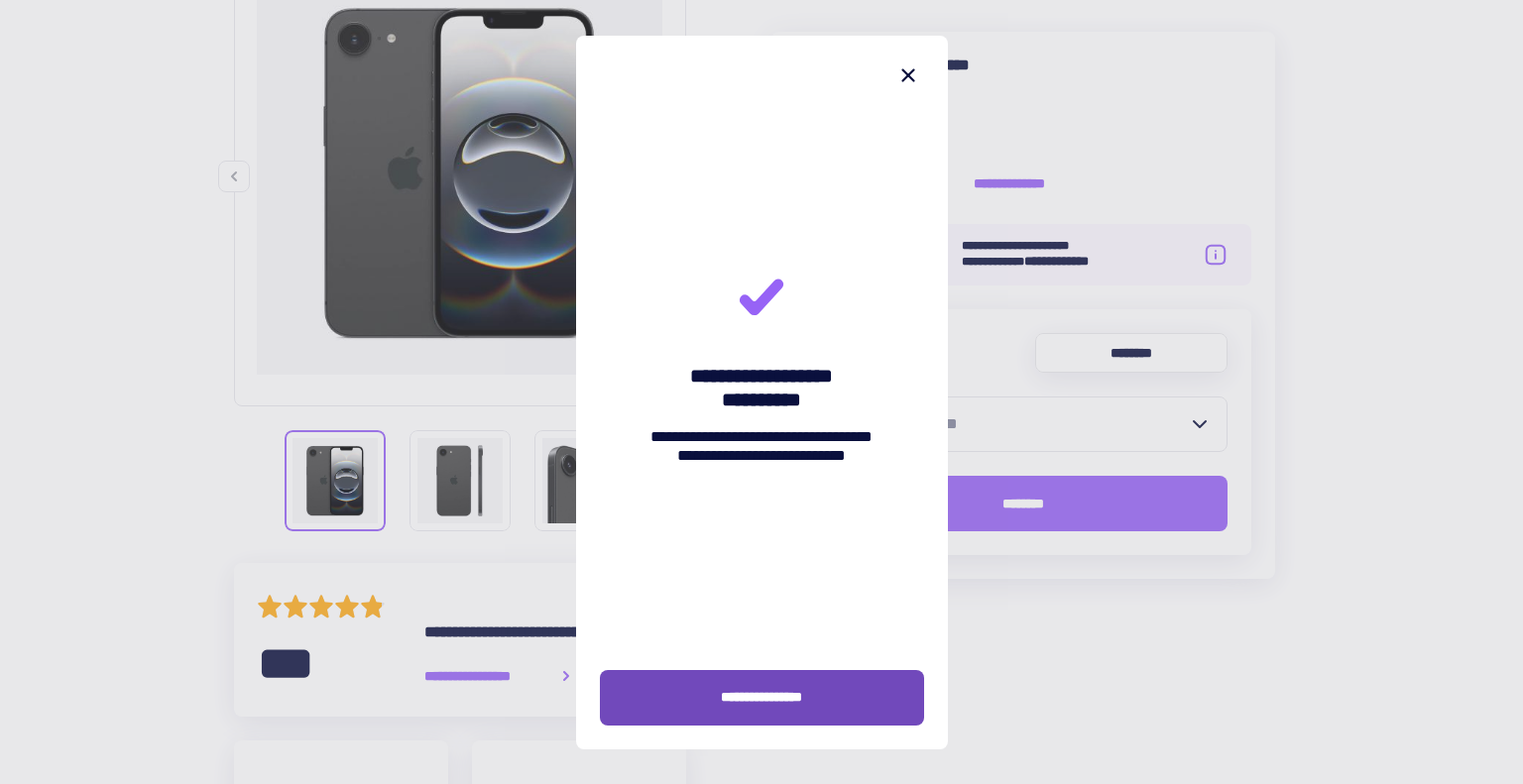 click on "**********" at bounding box center (762, 697) 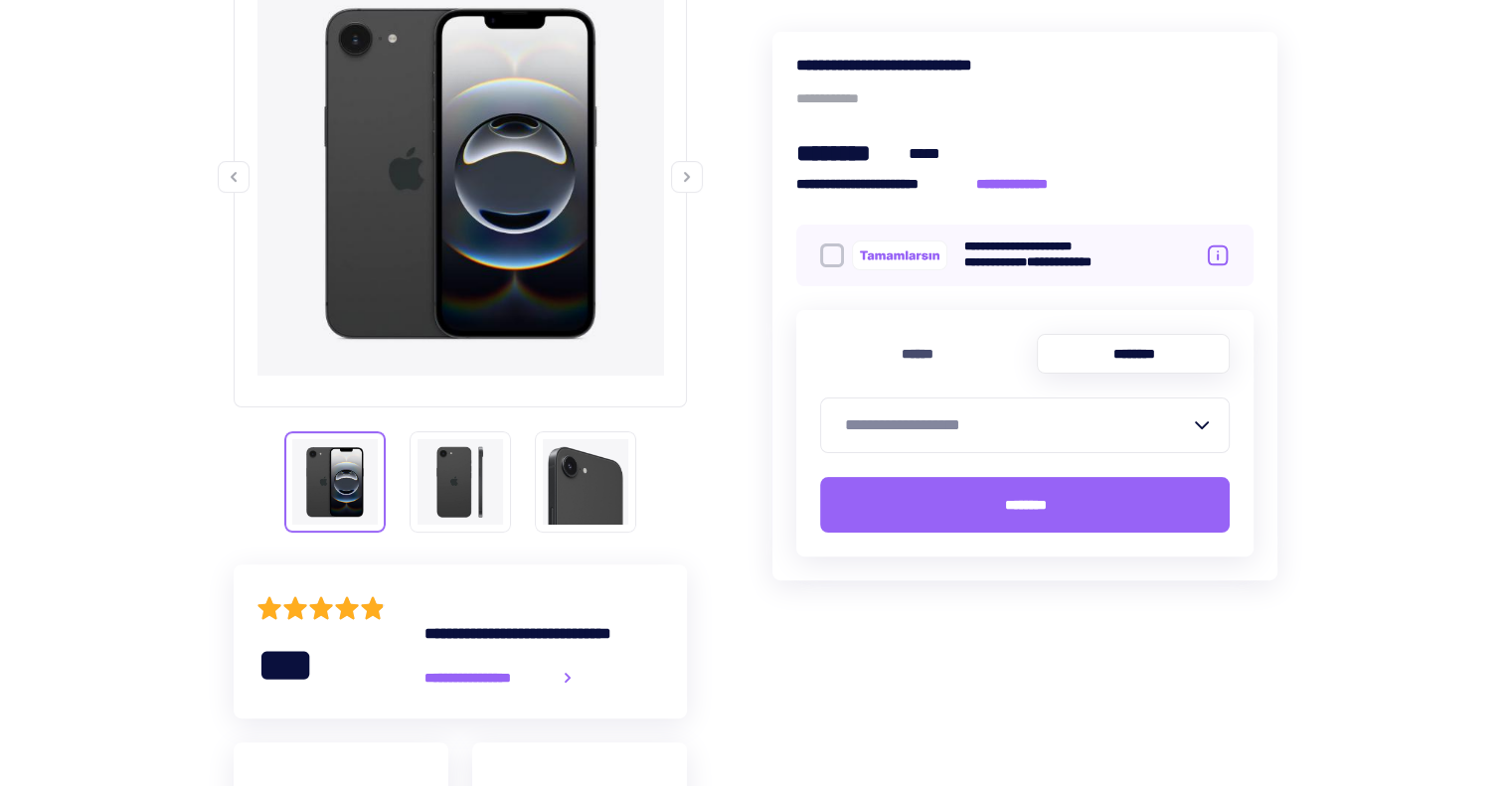 click on "**********" at bounding box center (1017, 425) 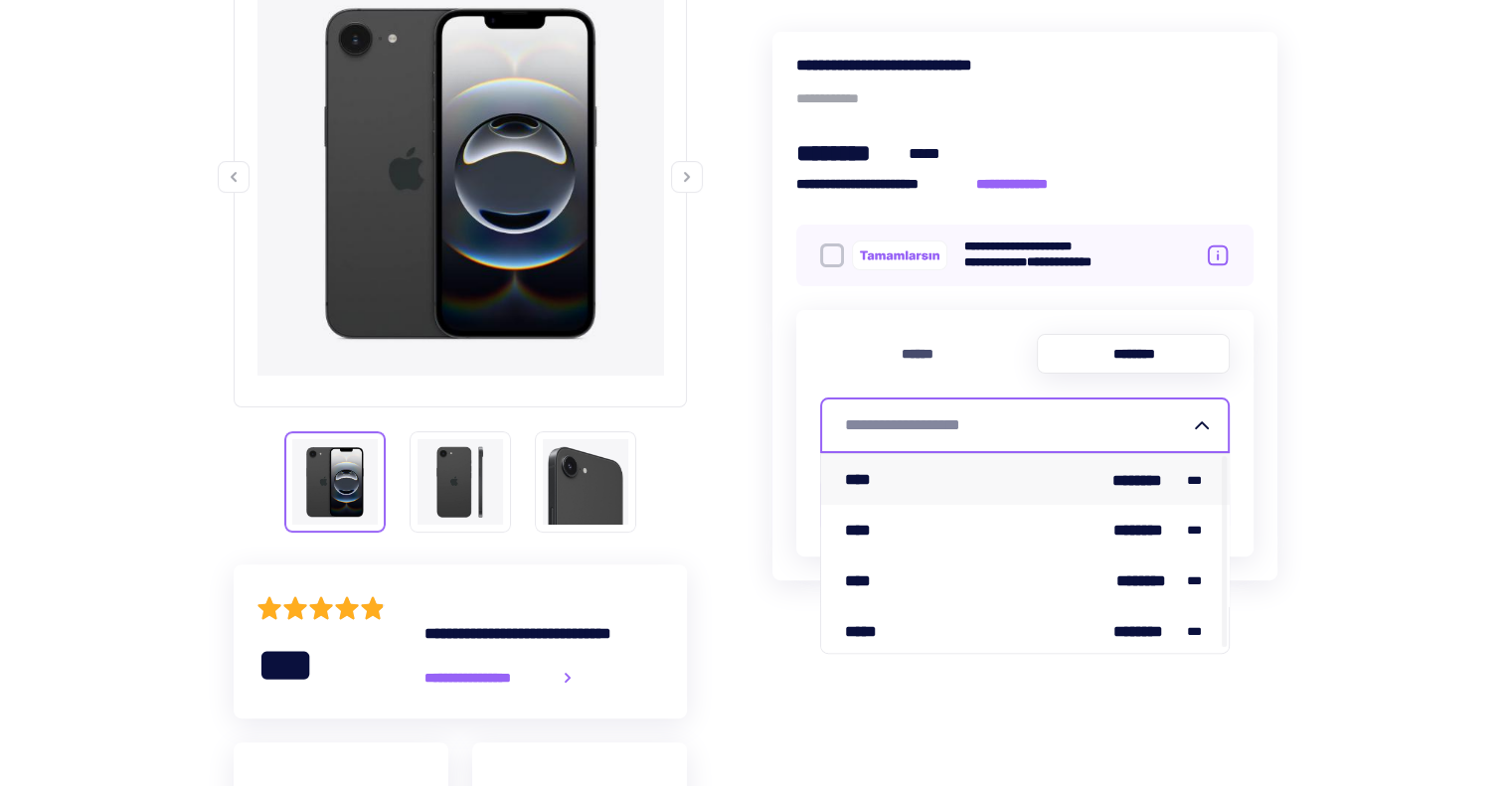 click on "**** ******** ***" at bounding box center [1025, 479] 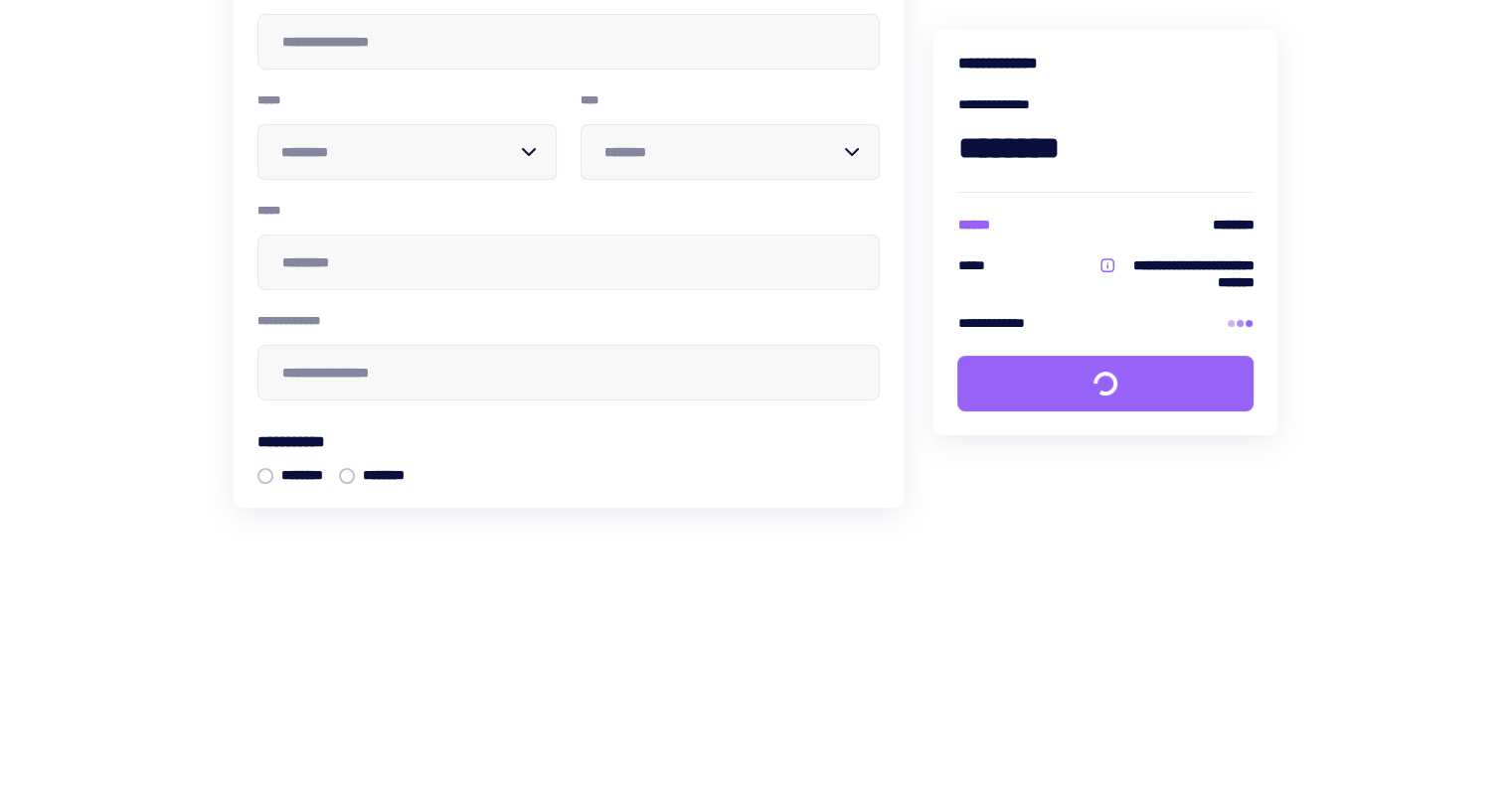 type on "*****" 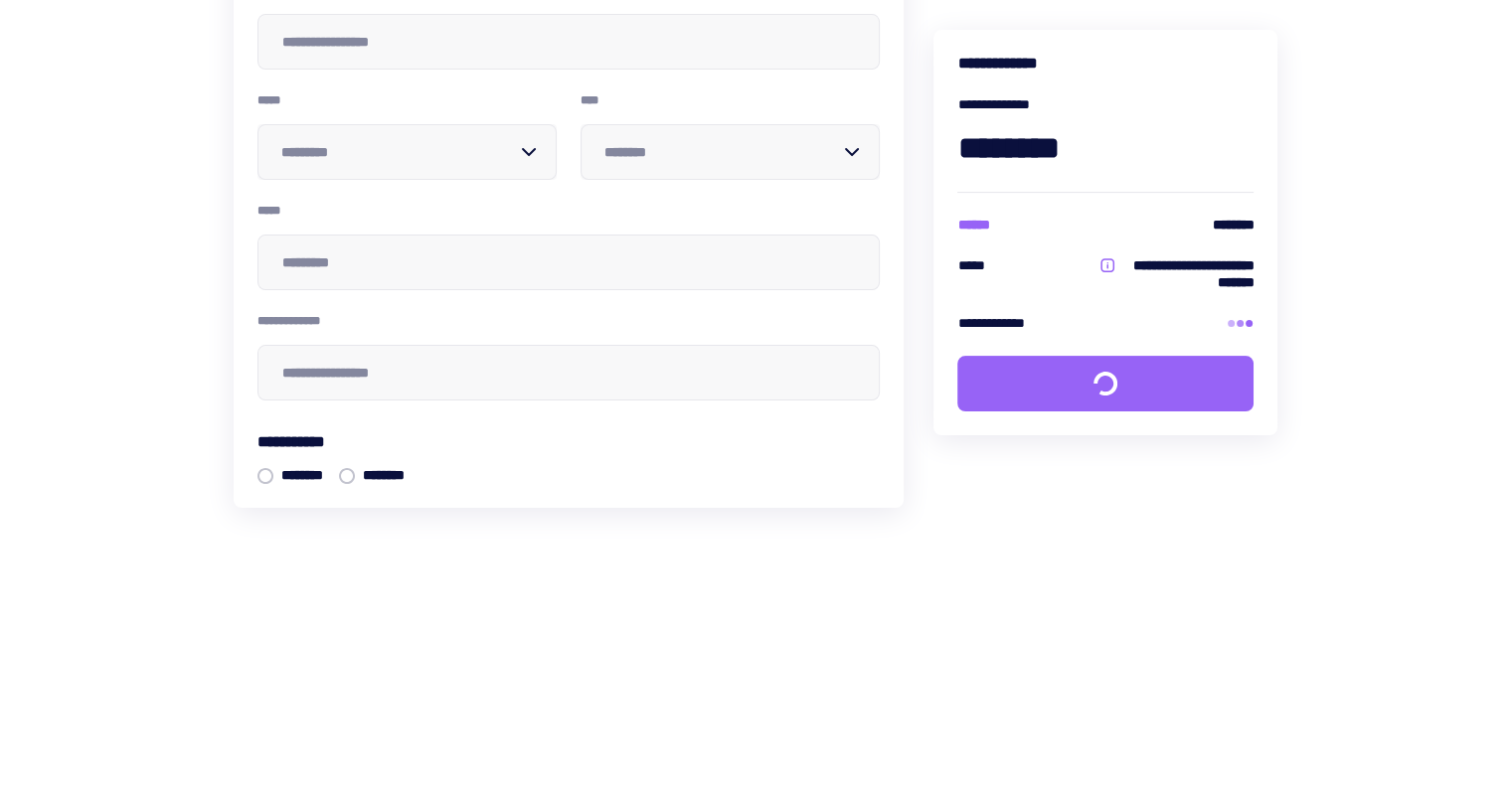 type on "**********" 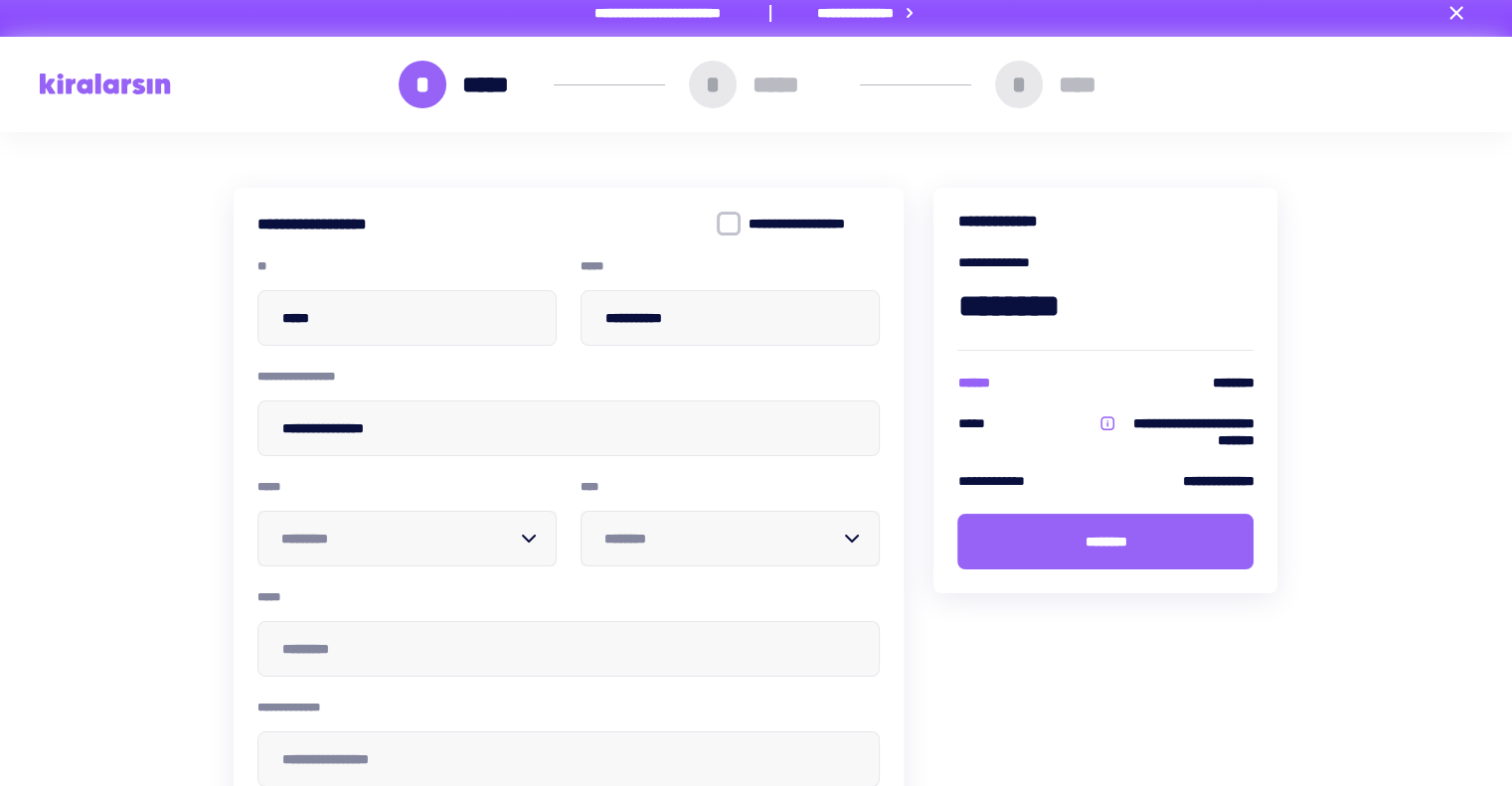 scroll, scrollTop: 0, scrollLeft: 0, axis: both 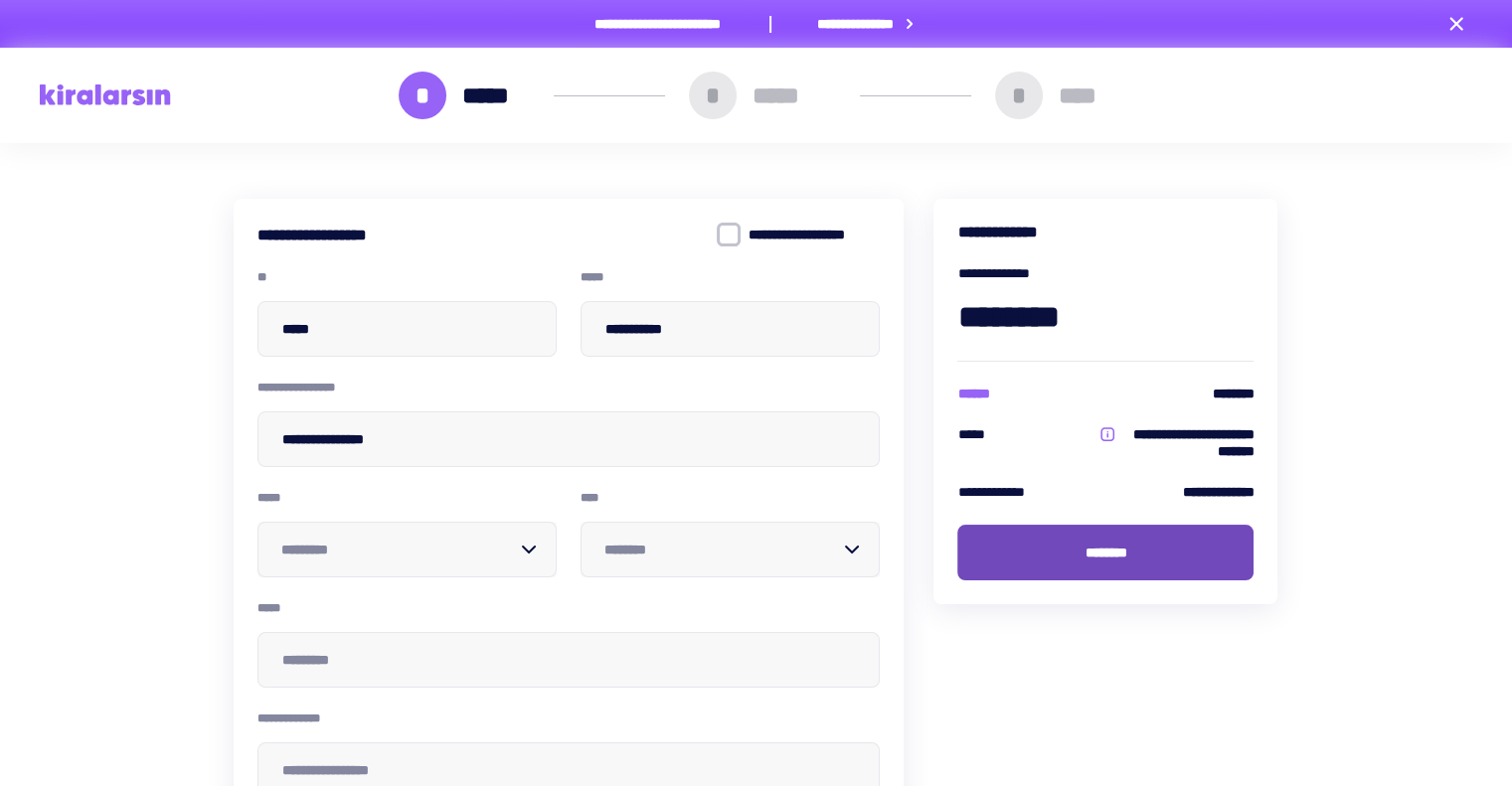 click on "********" at bounding box center (1105, 552) 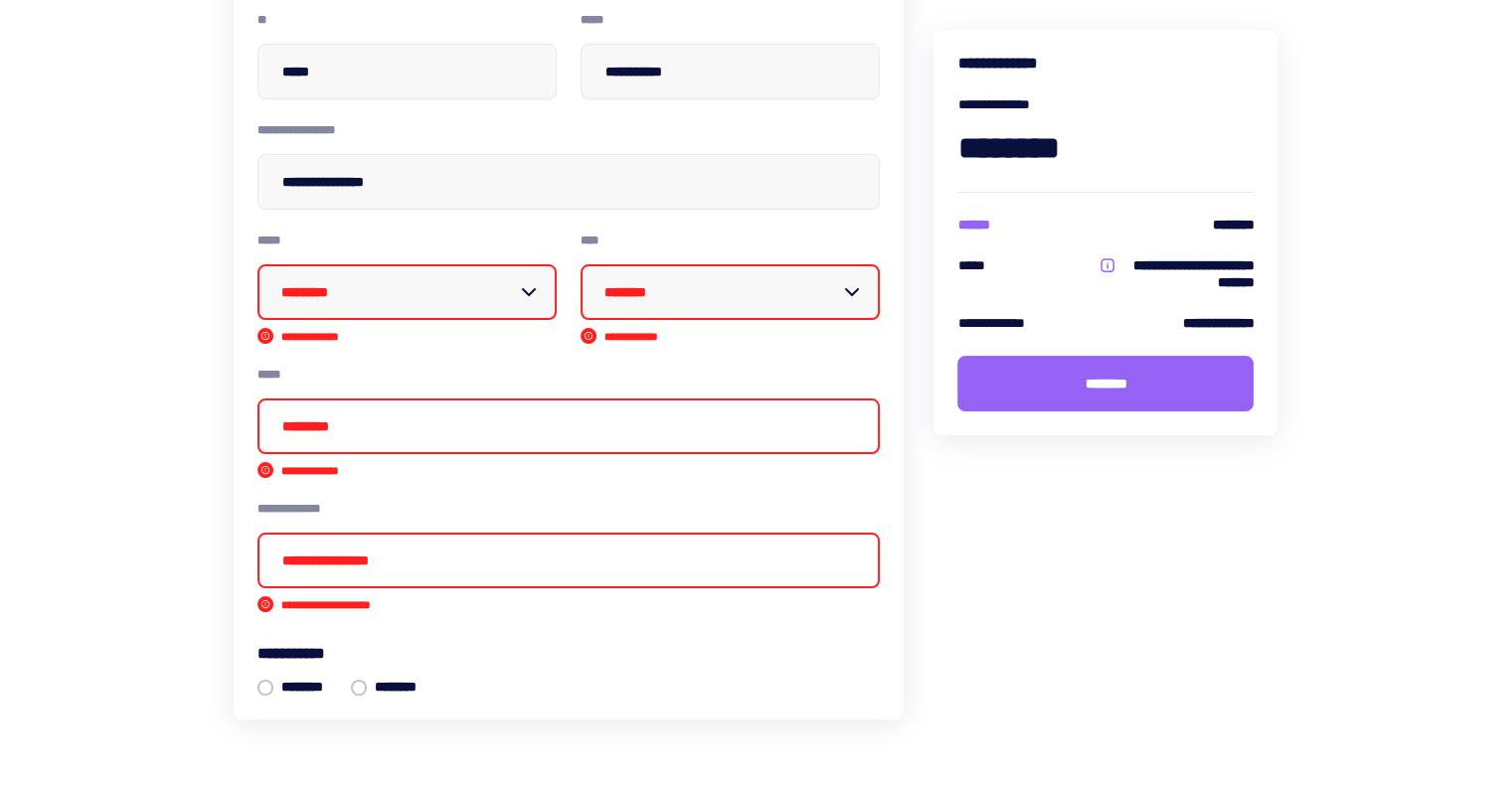 scroll, scrollTop: 315, scrollLeft: 0, axis: vertical 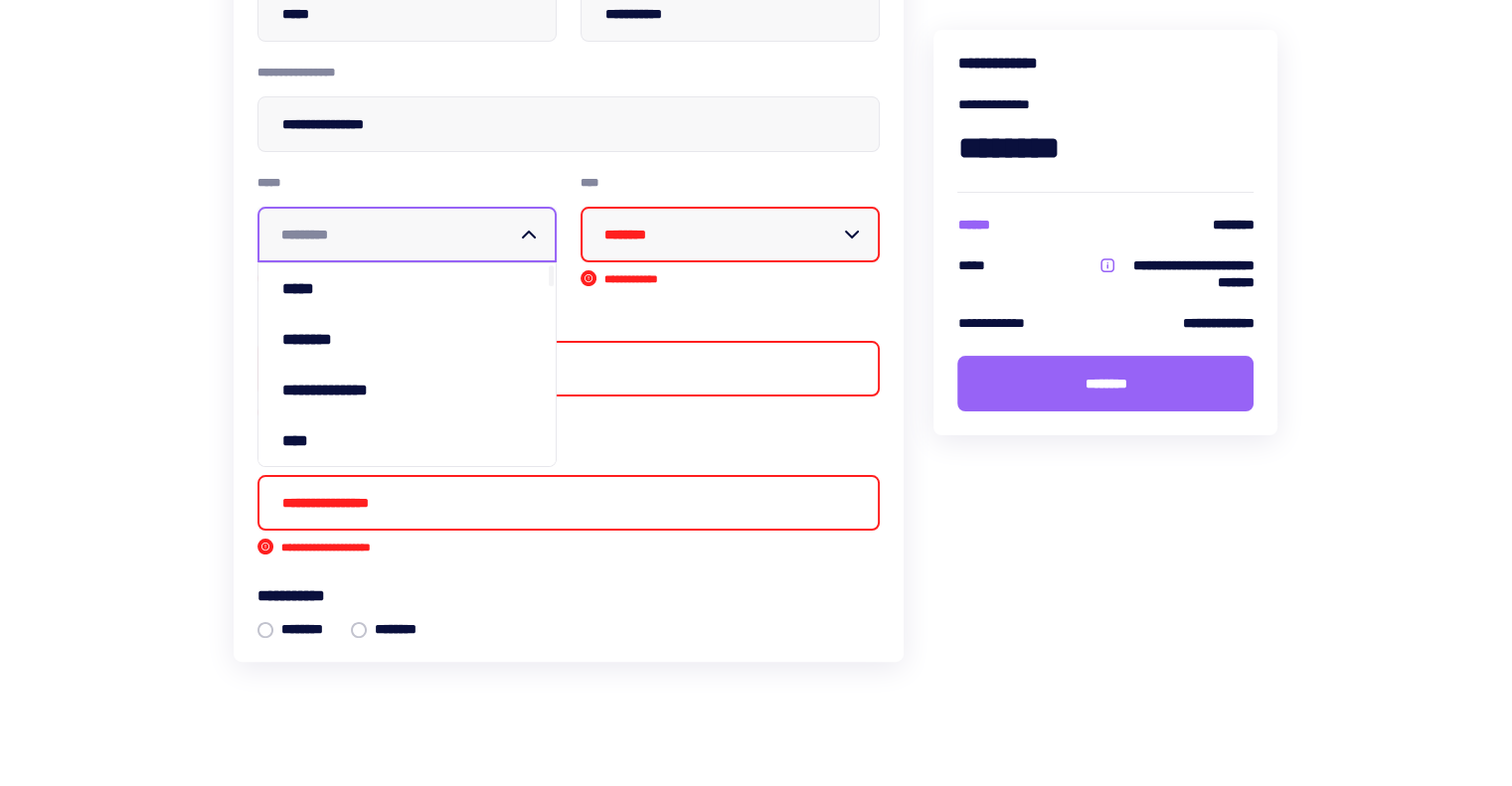click at bounding box center [399, 235] 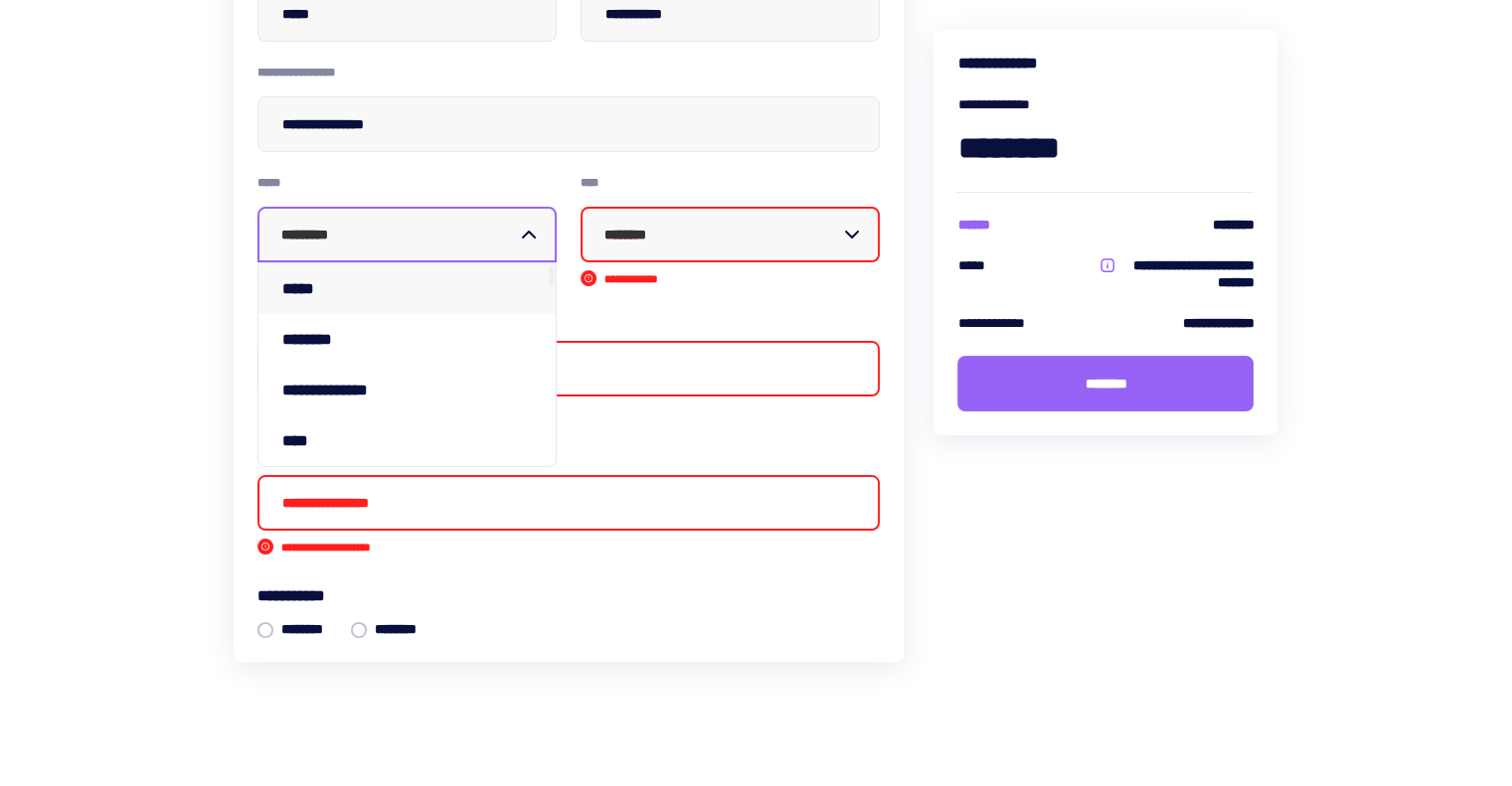 type on "**********" 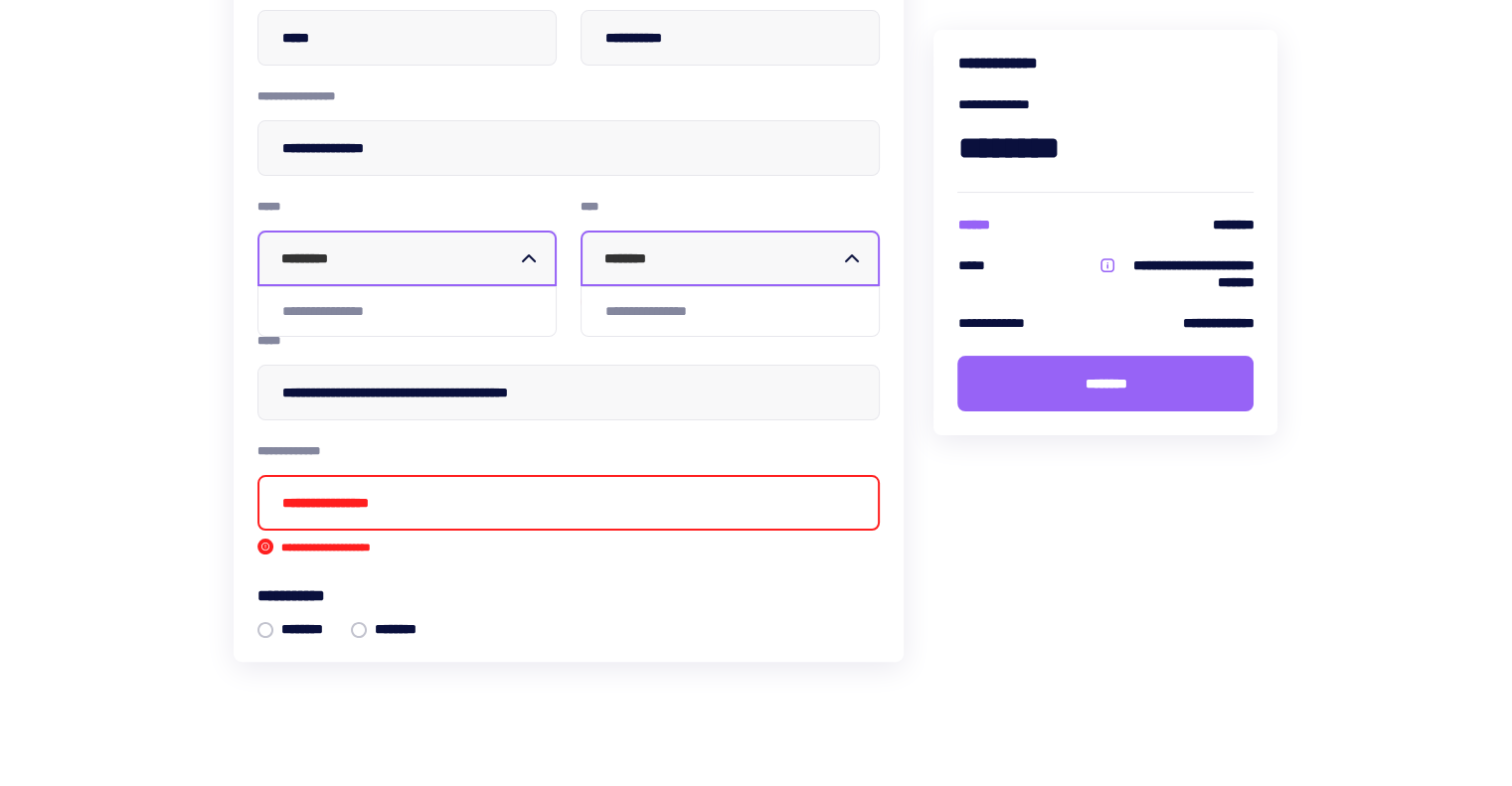 click at bounding box center [569, 503] 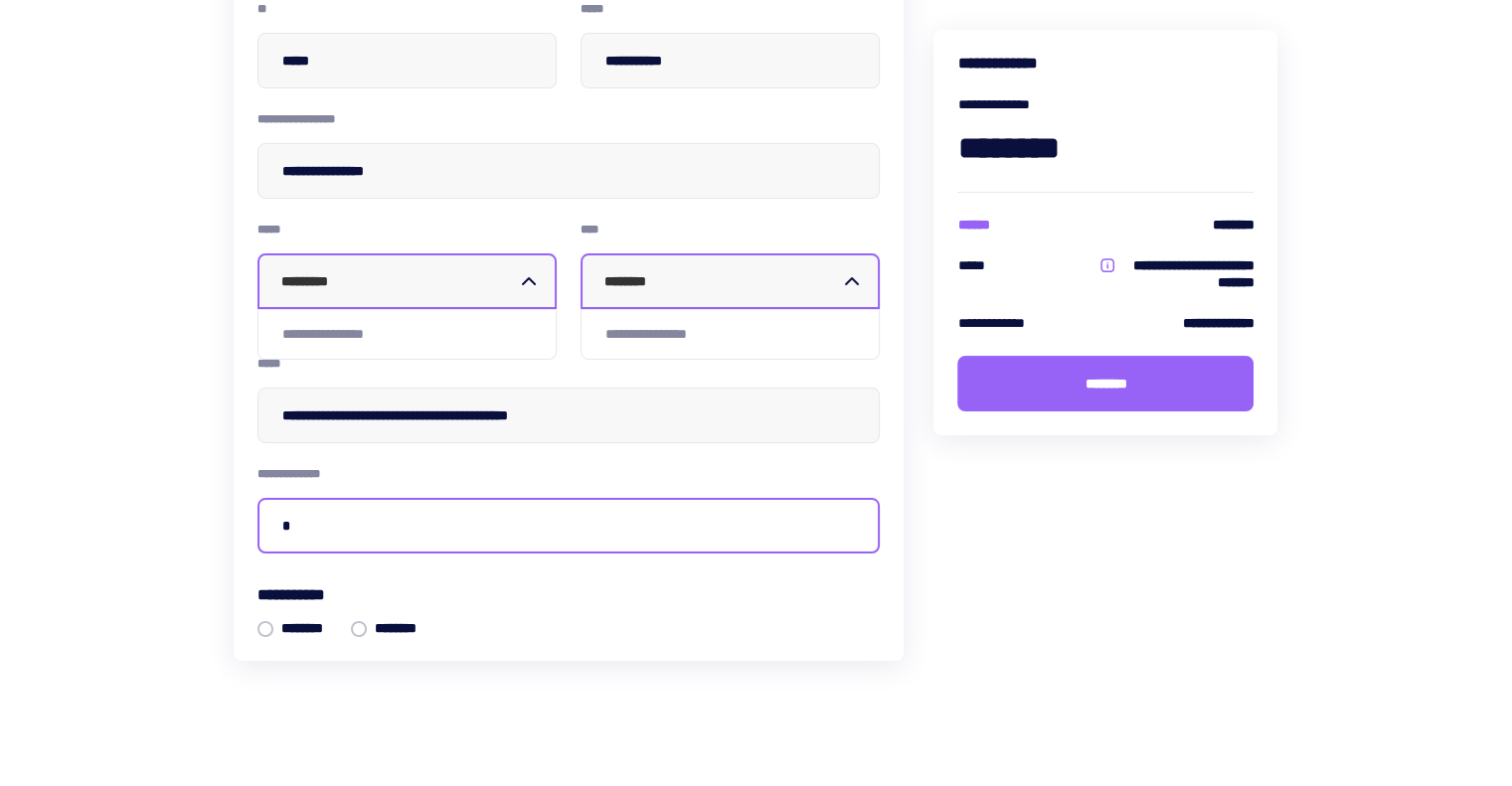 scroll, scrollTop: 267, scrollLeft: 0, axis: vertical 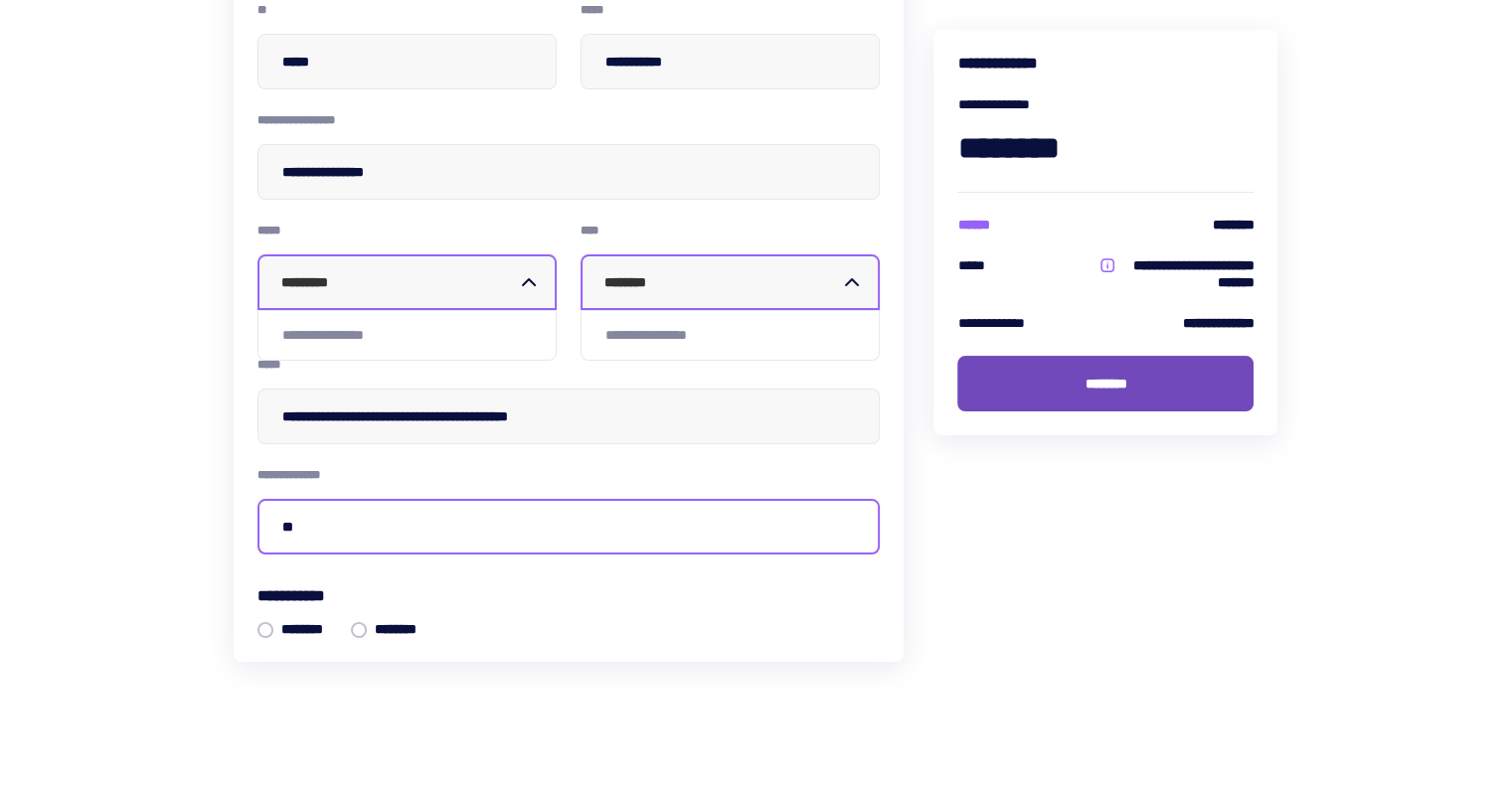 type on "**" 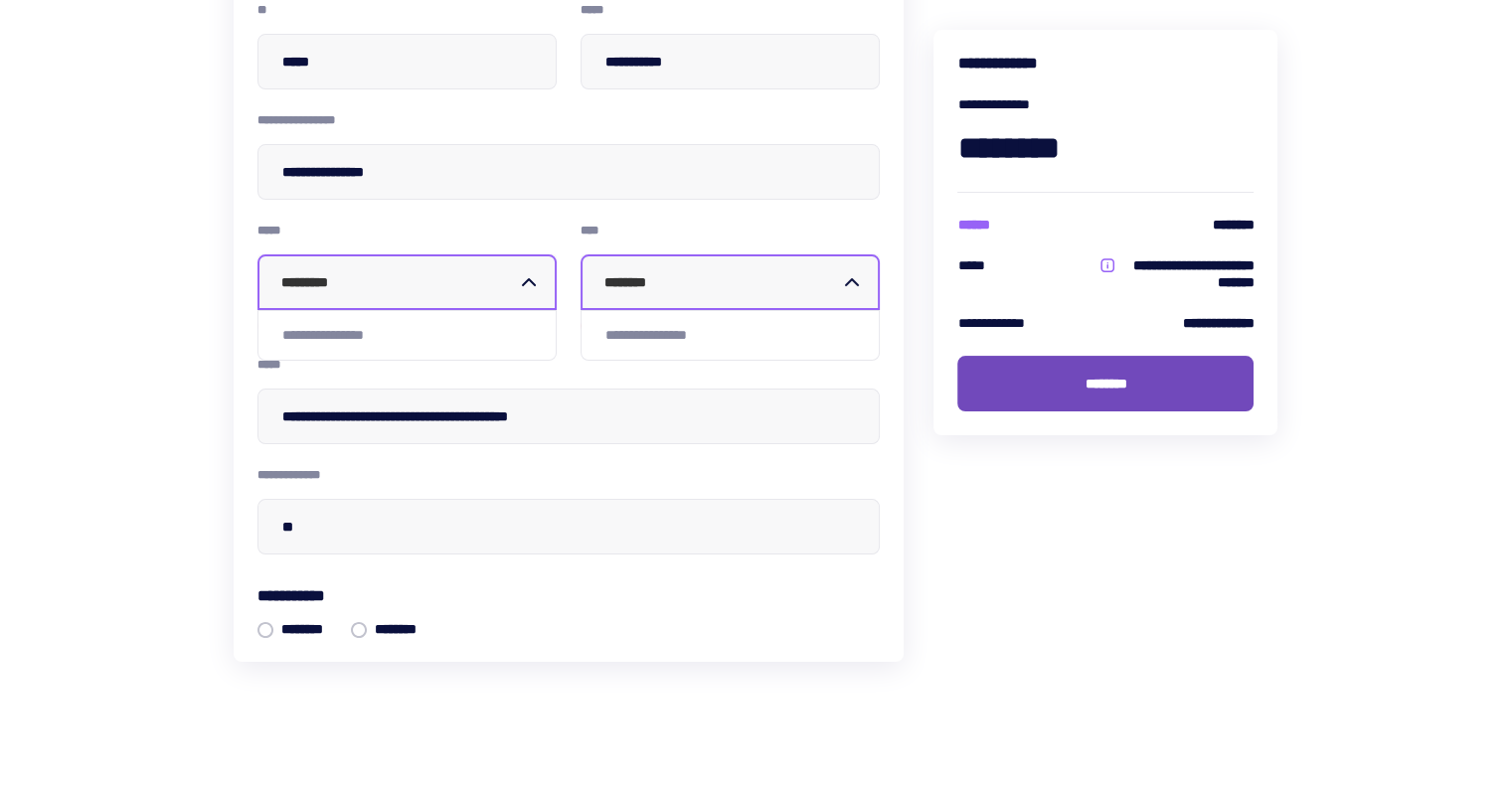 click on "********" at bounding box center (1105, 384) 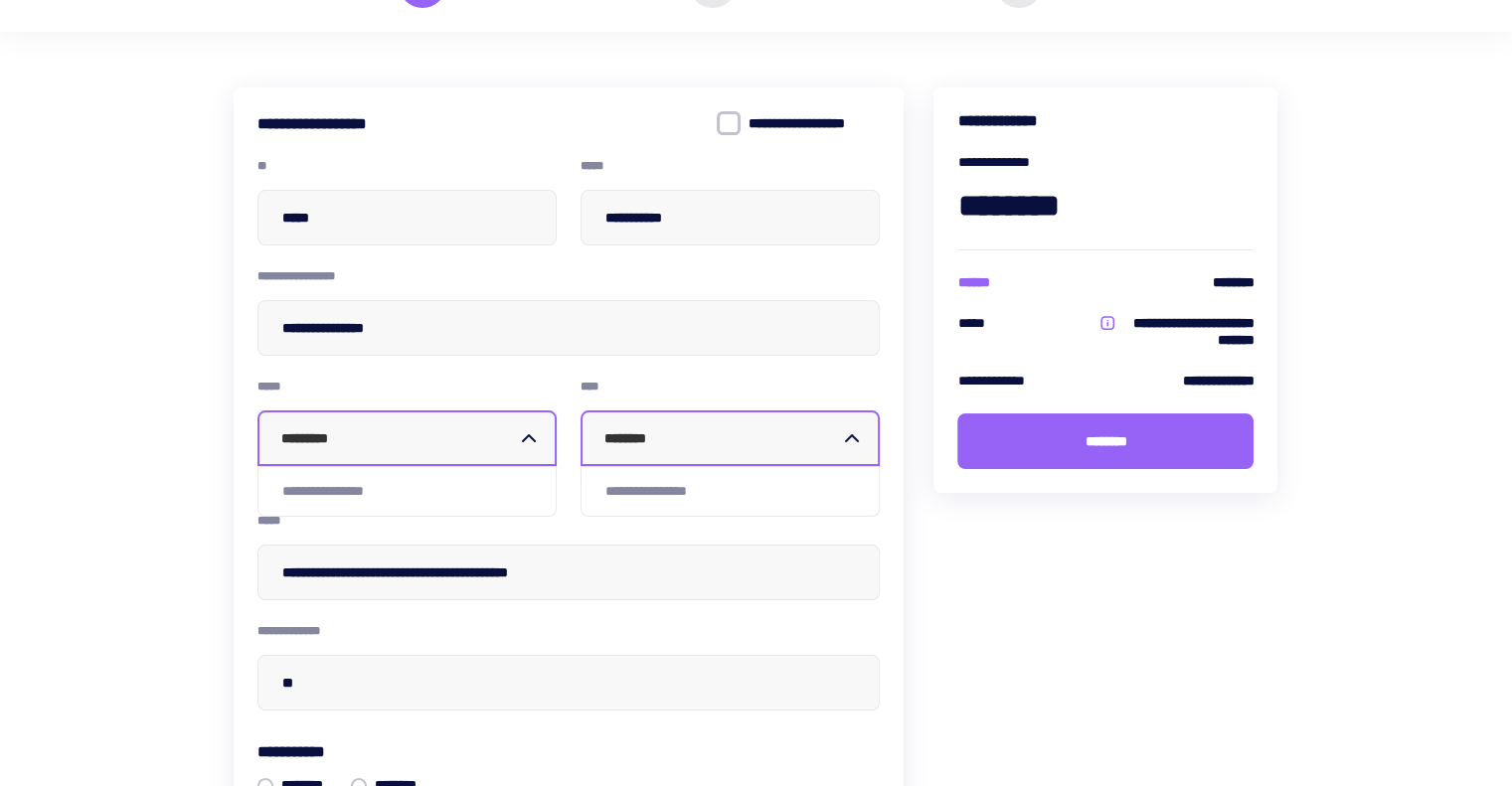 scroll, scrollTop: 0, scrollLeft: 0, axis: both 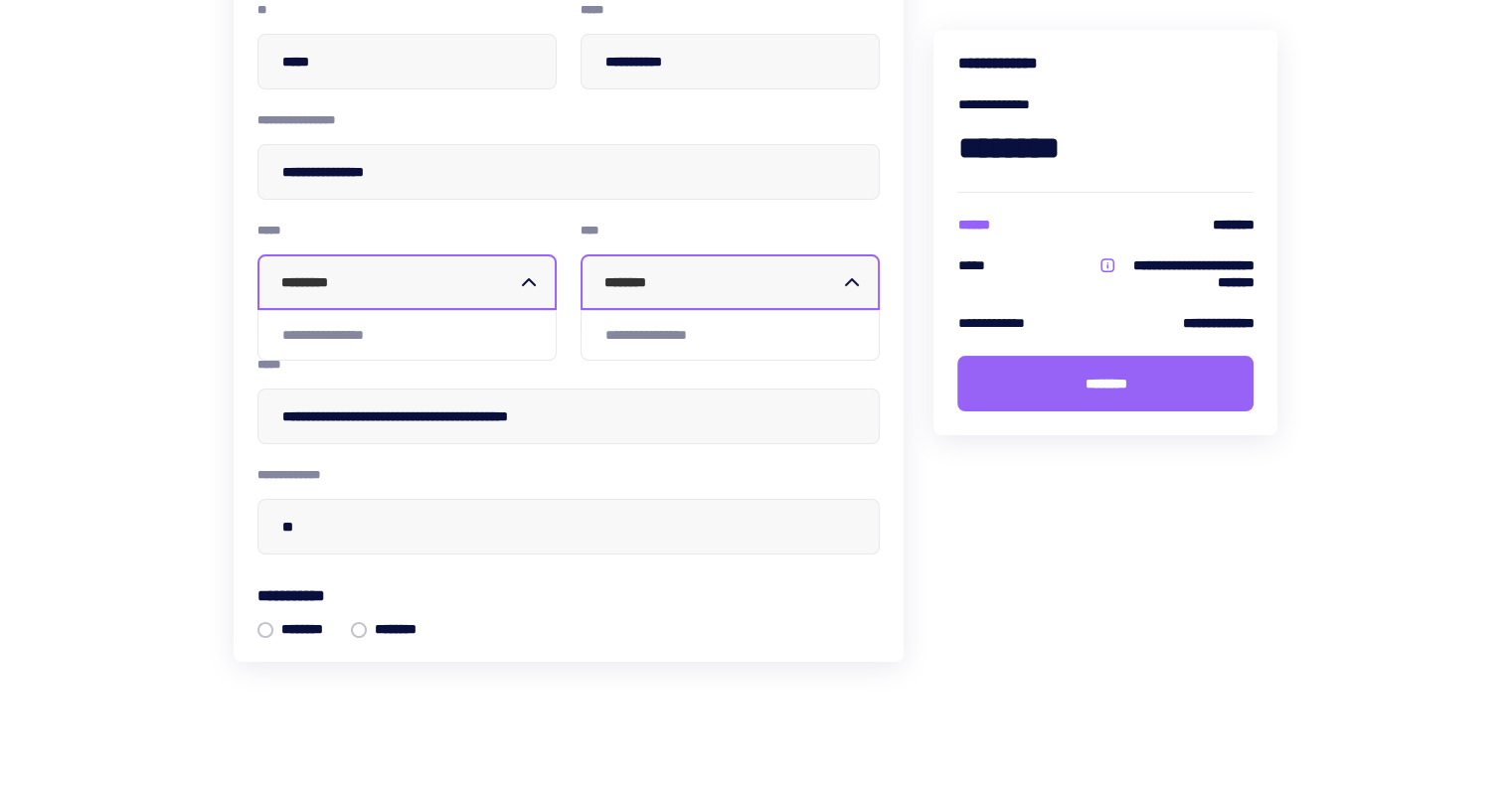 click on "*********" at bounding box center (399, 282) 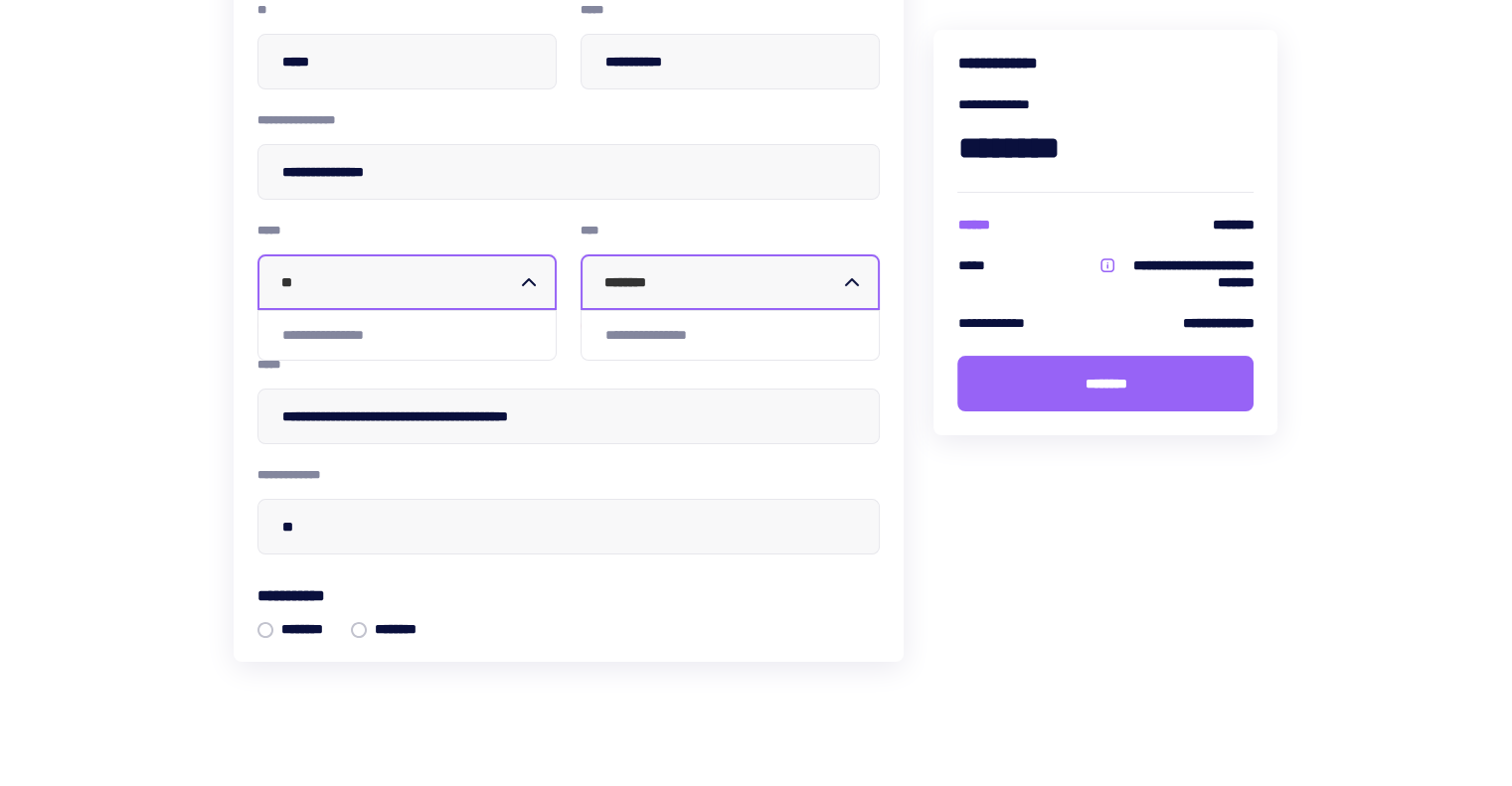type on "*" 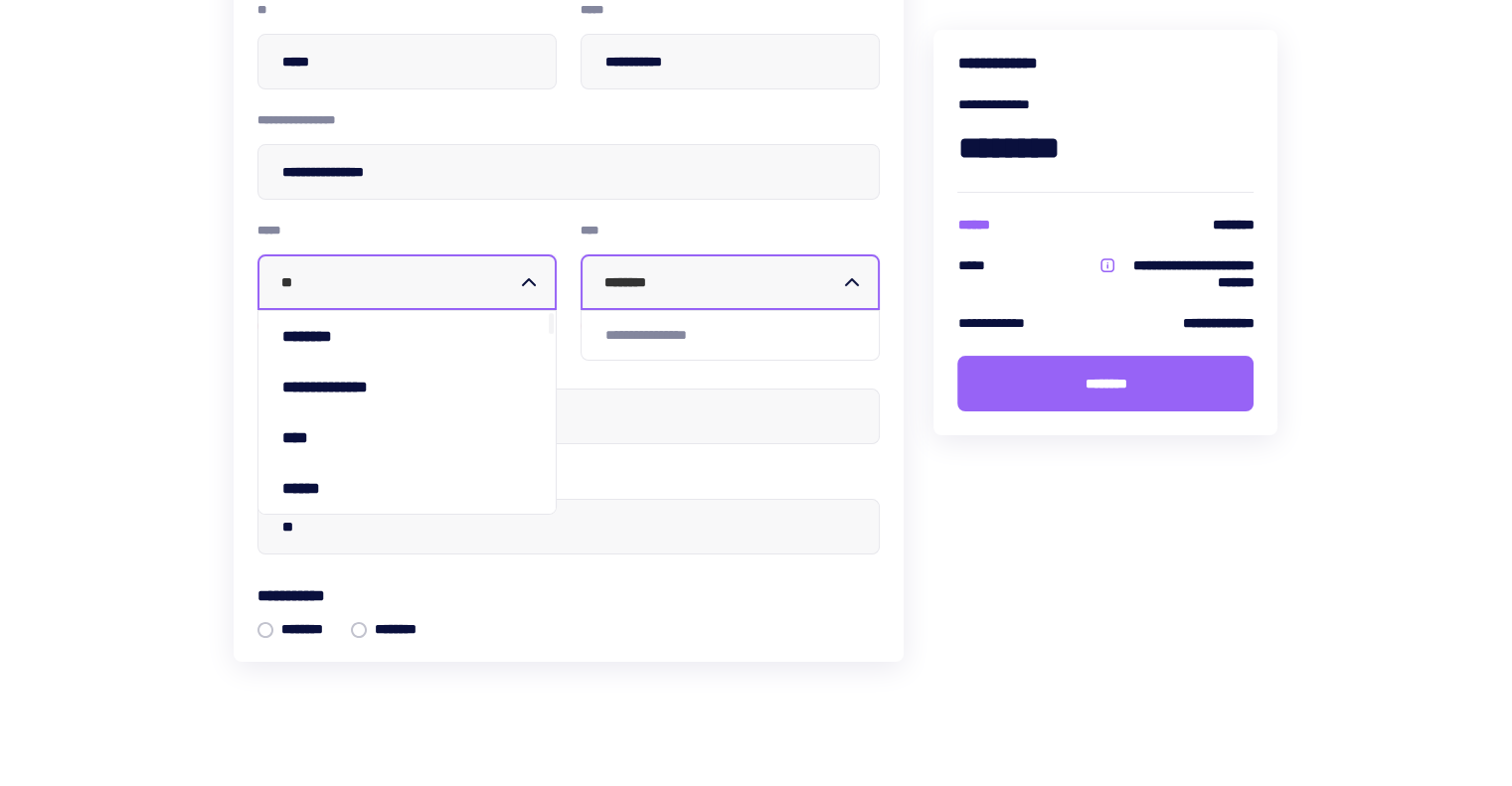 type on "***" 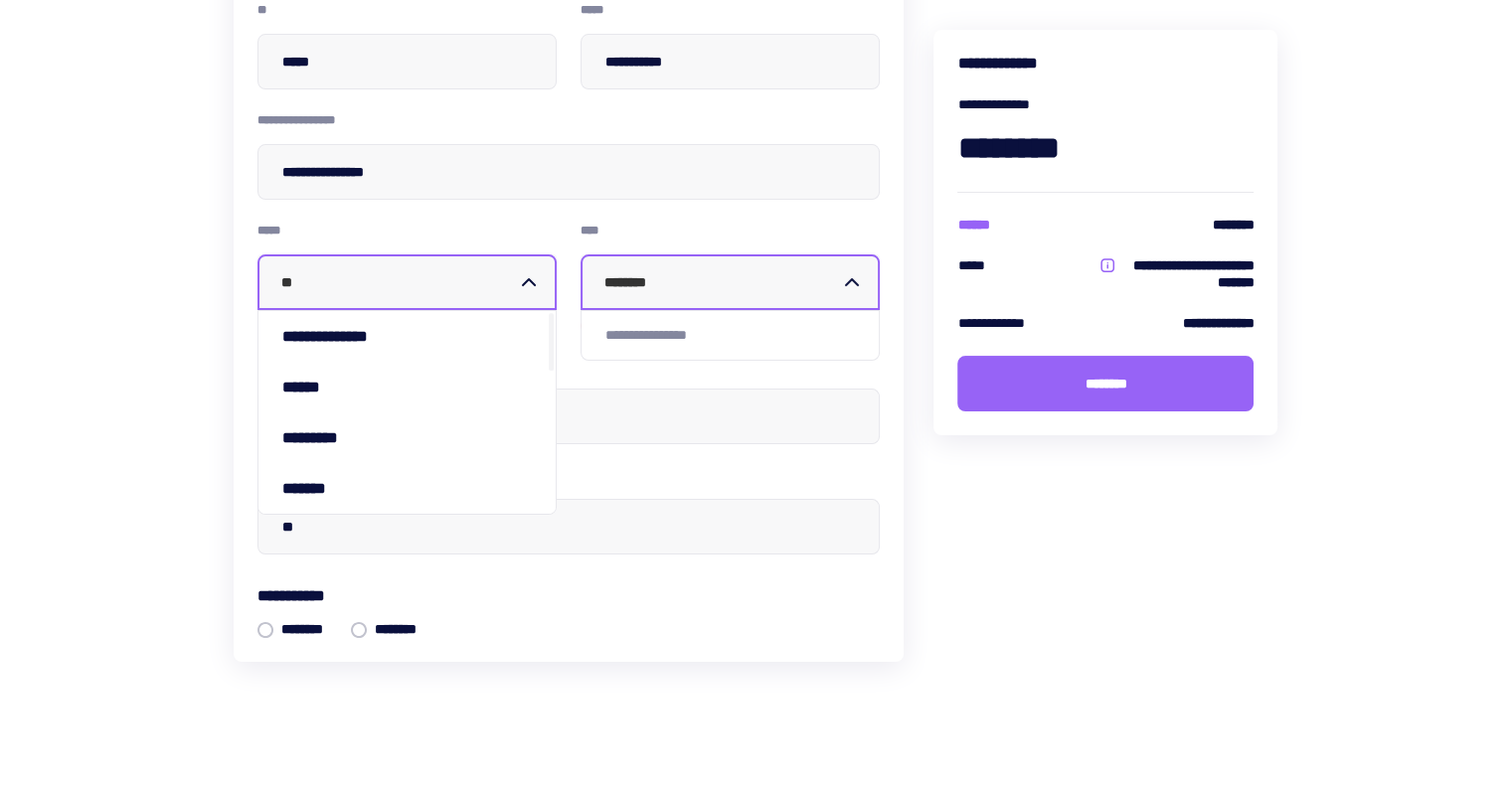 type on "*" 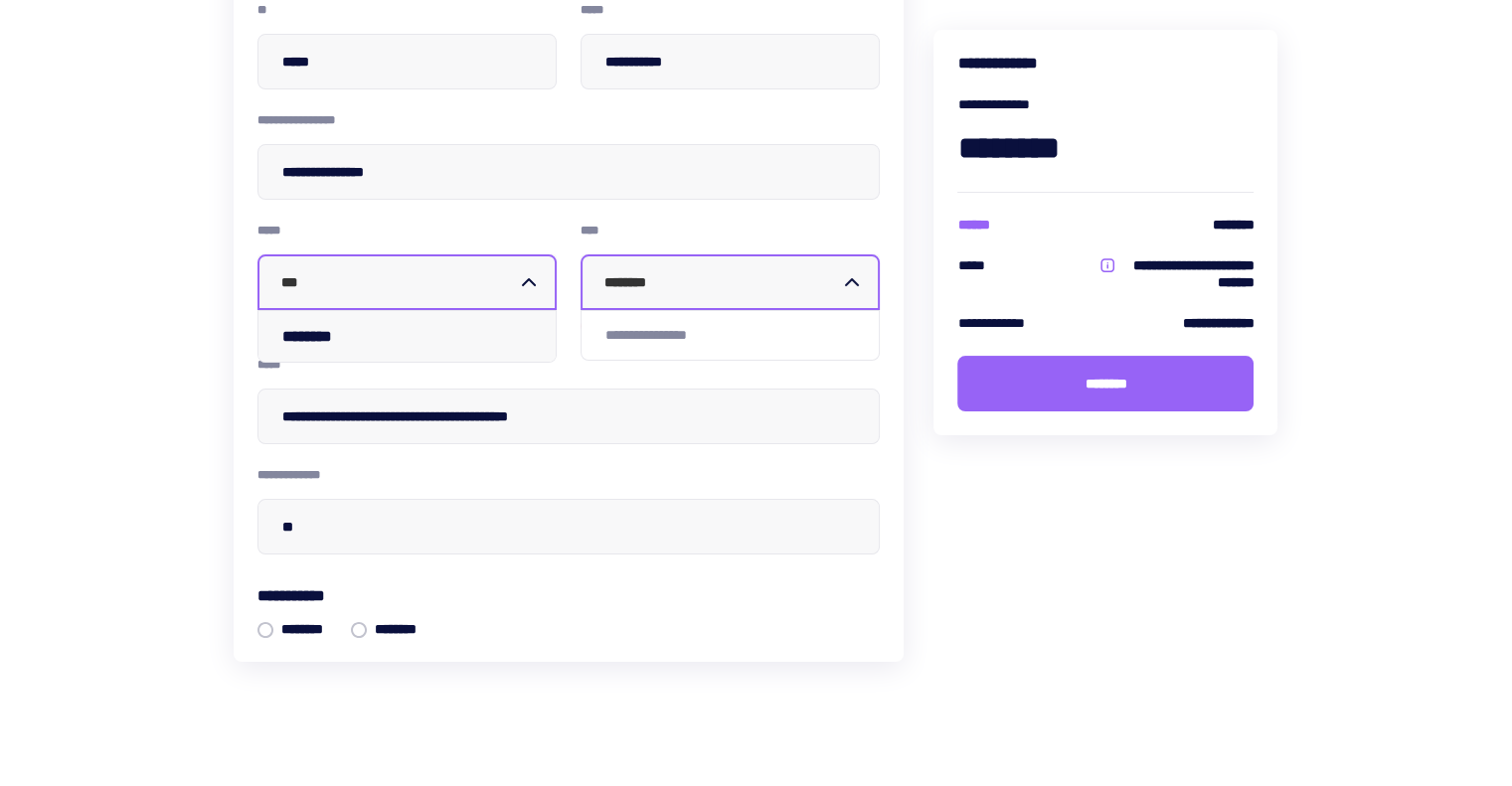 type on "****" 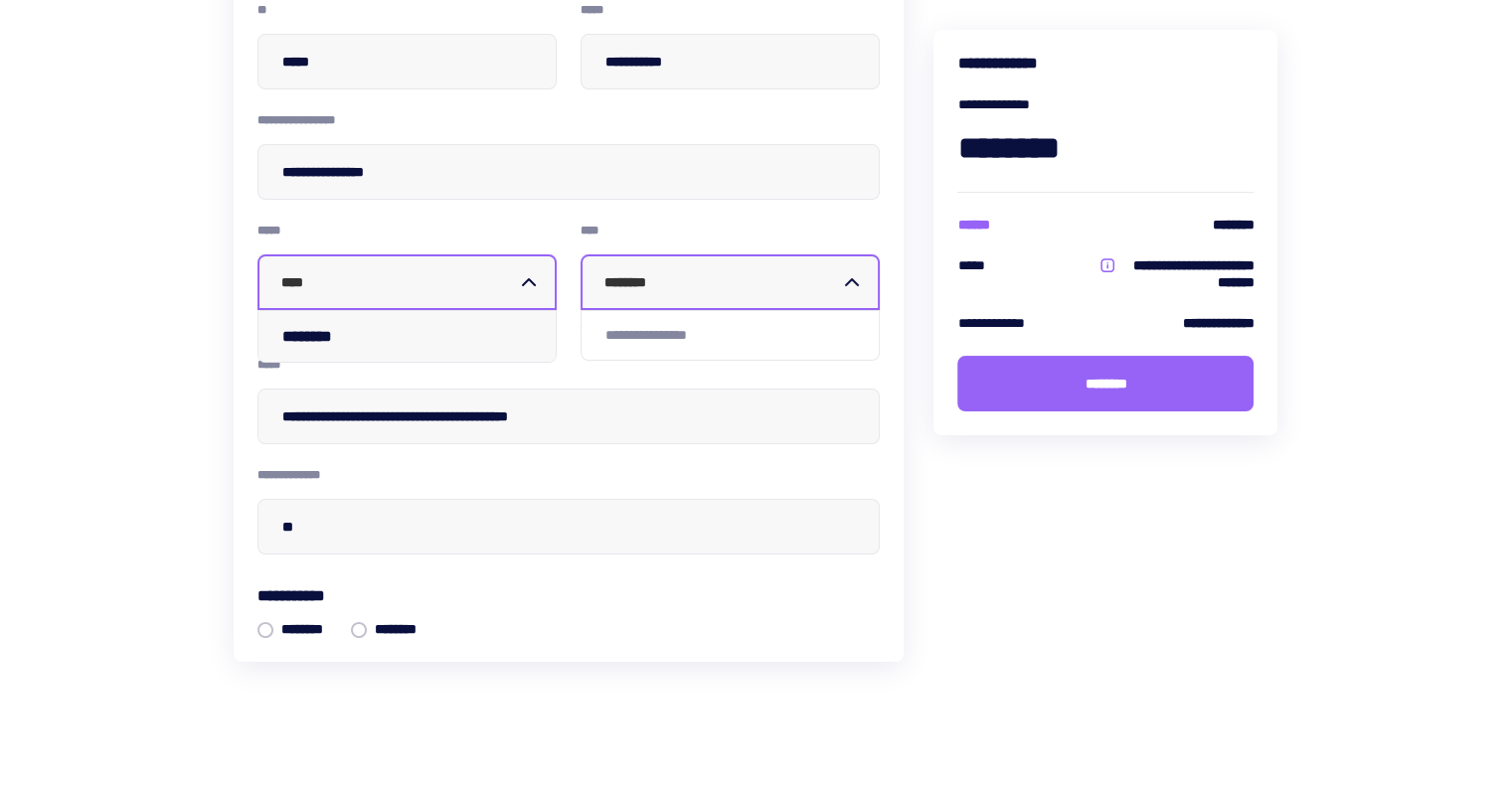 click on "********" at bounding box center (407, 336) 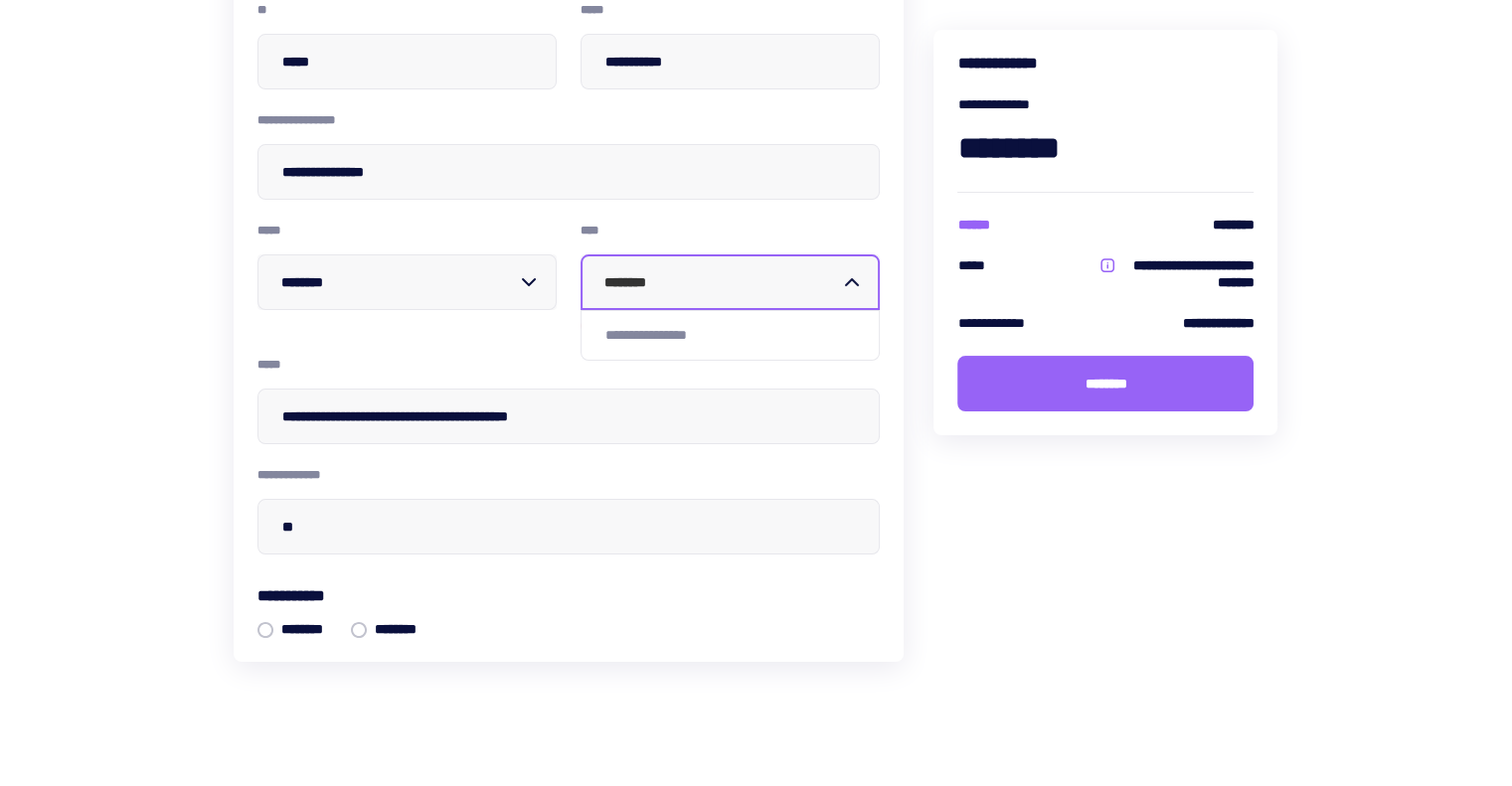 click on "********" at bounding box center [722, 282] 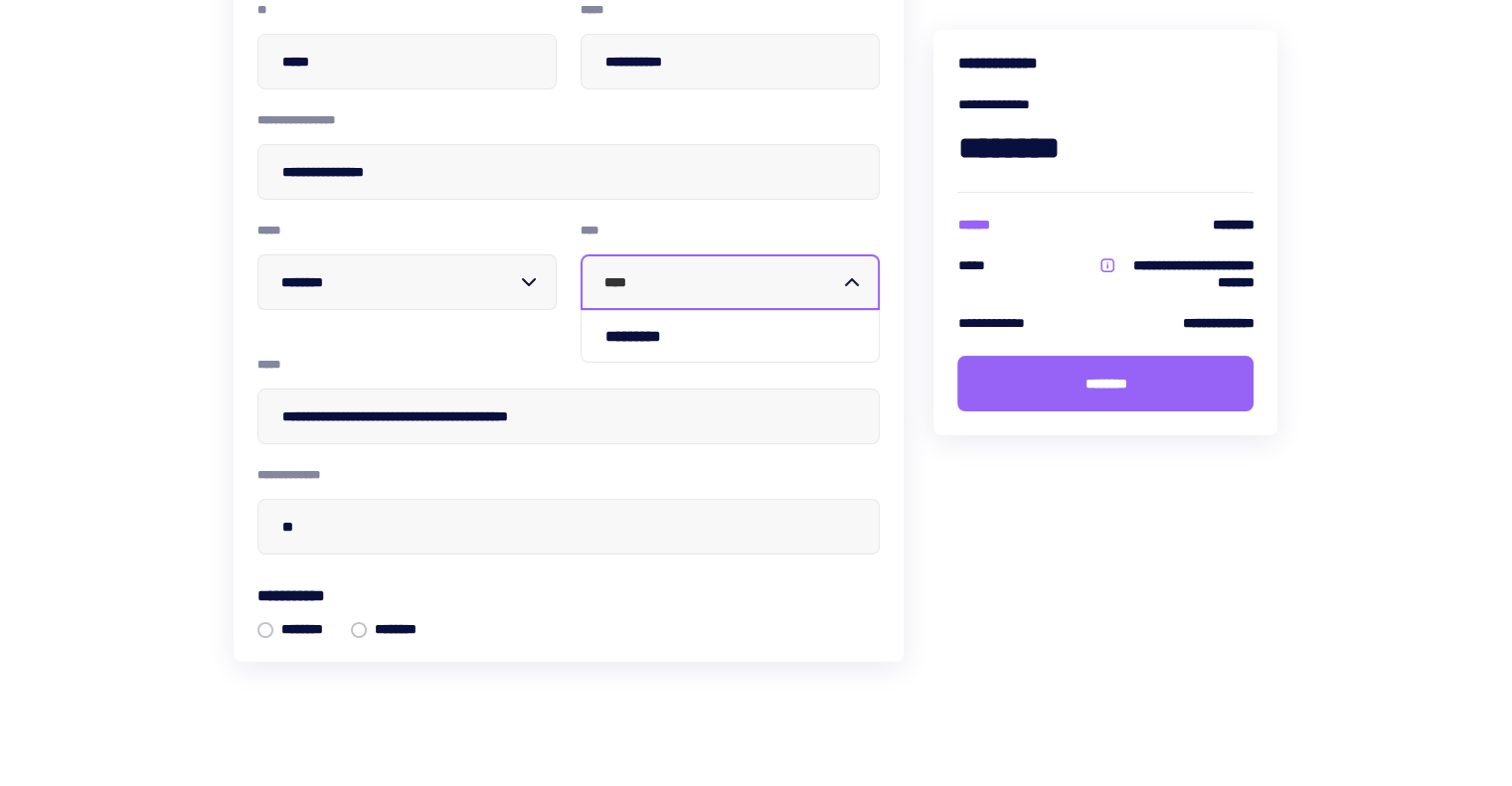 type on "*****" 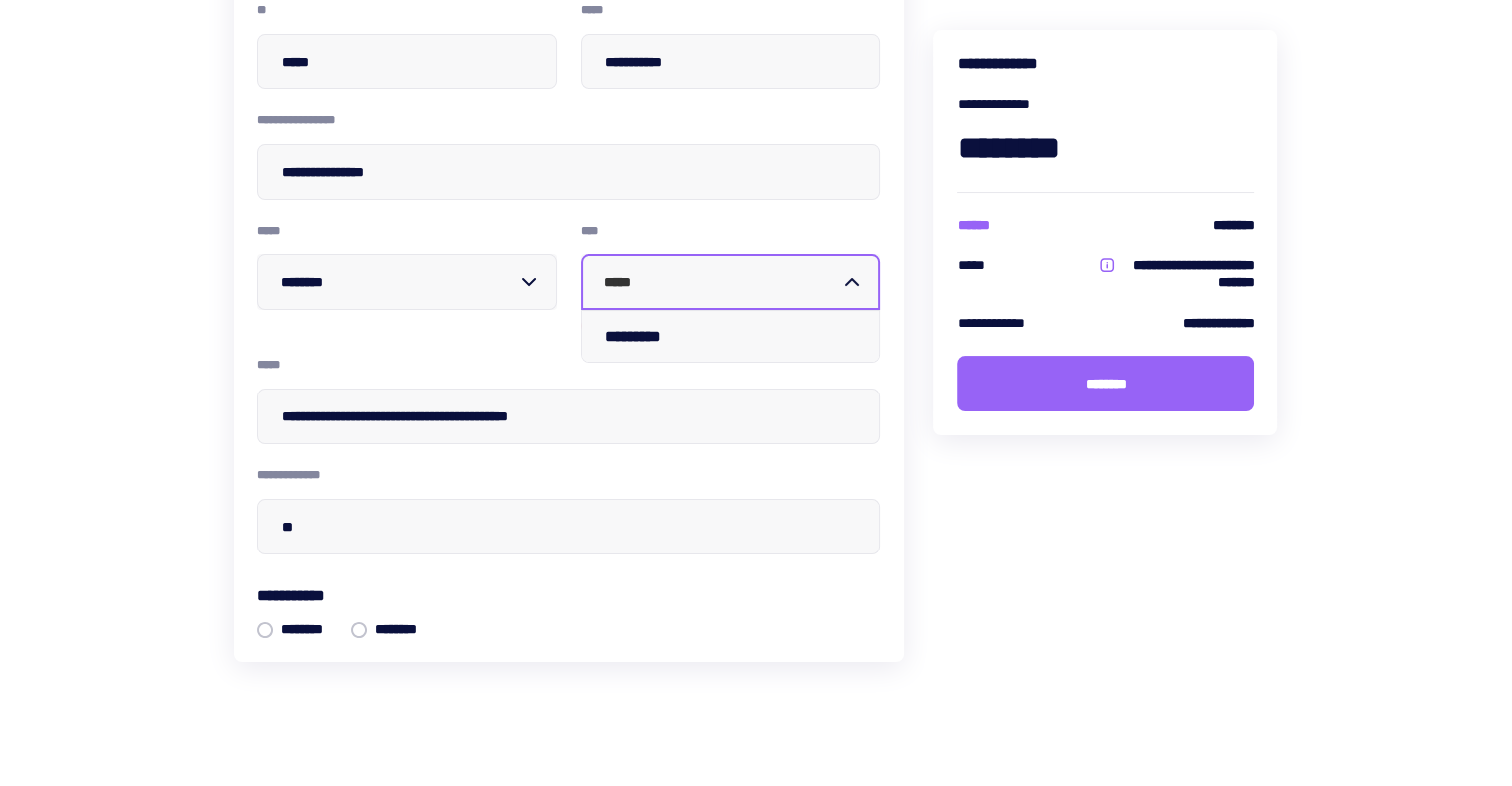 click on "*********" at bounding box center [652, 336] 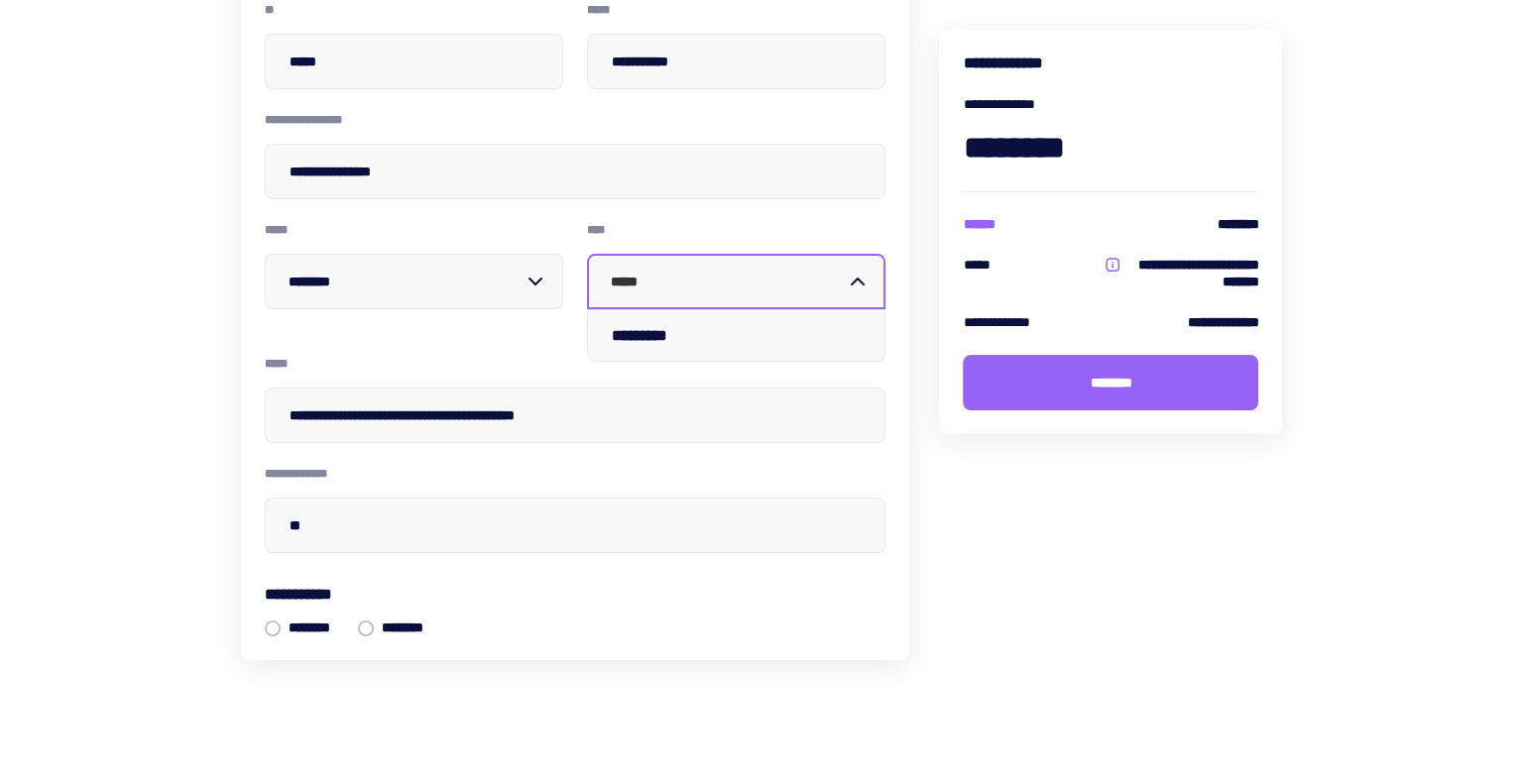 scroll, scrollTop: 243, scrollLeft: 0, axis: vertical 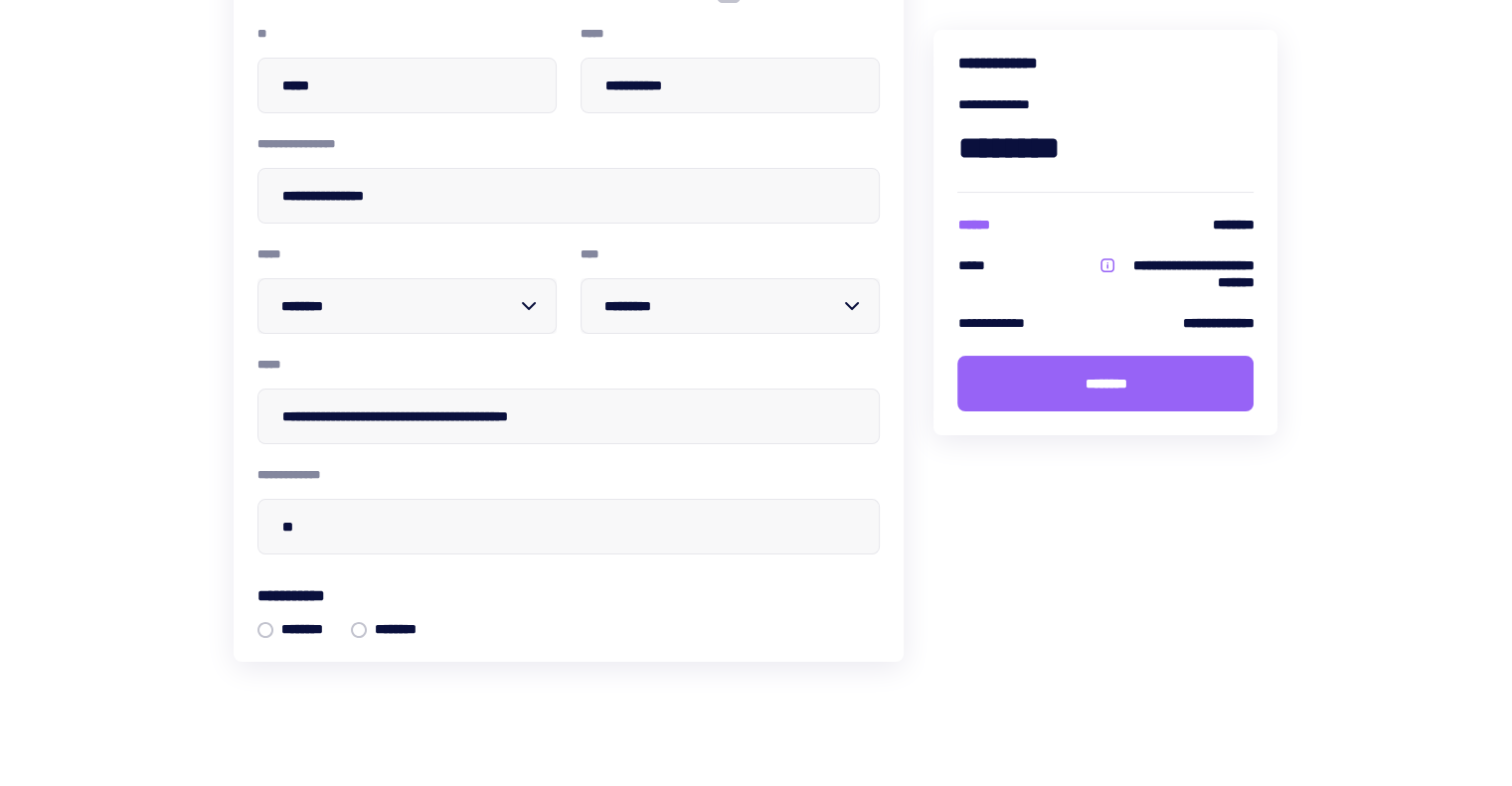 click on "********" at bounding box center [1105, 384] 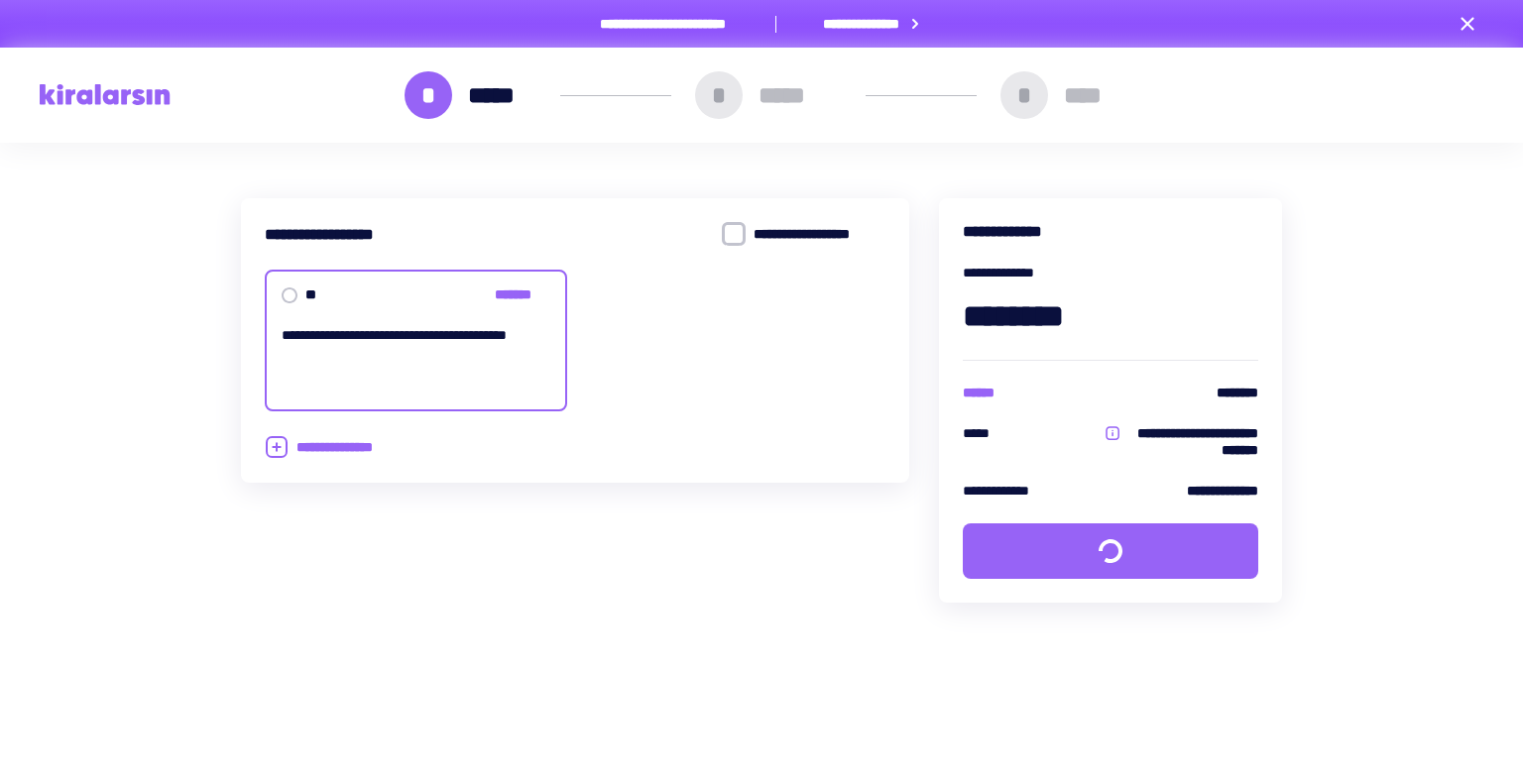 scroll, scrollTop: 0, scrollLeft: 0, axis: both 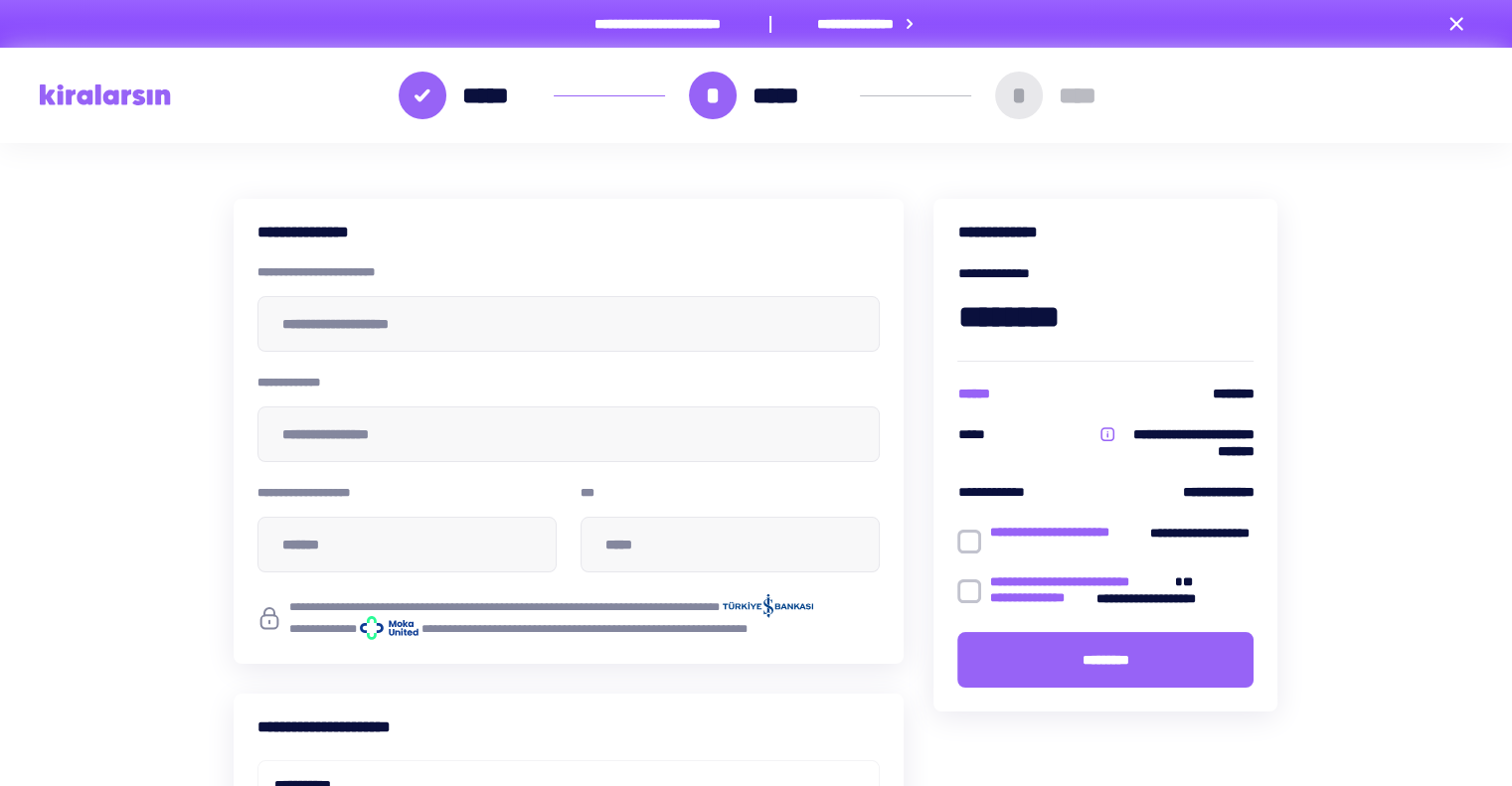 click on "**********" at bounding box center [1082, 582] 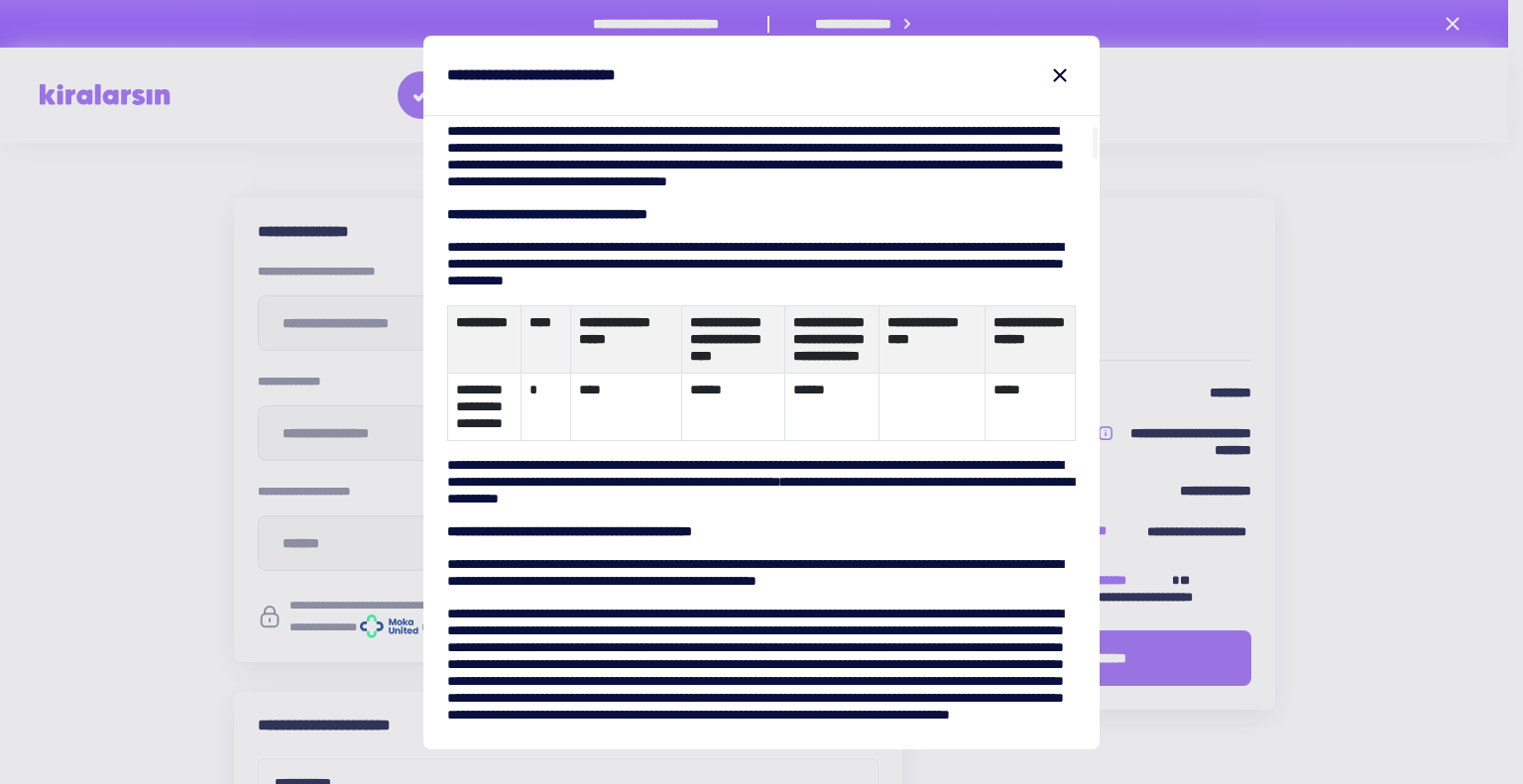 scroll, scrollTop: 0, scrollLeft: 0, axis: both 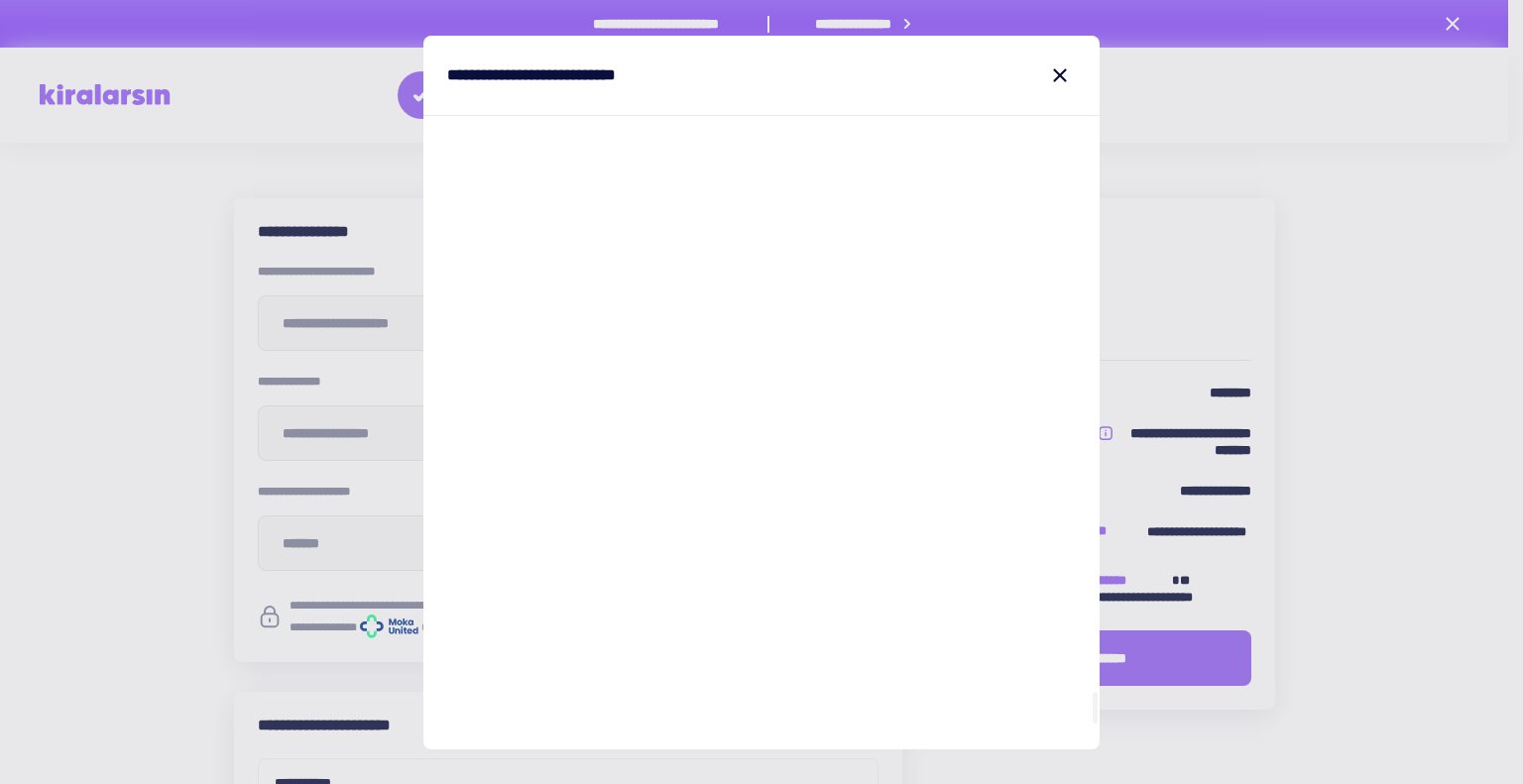 drag, startPoint x: 441, startPoint y: 149, endPoint x: 698, endPoint y: 677, distance: 587.225 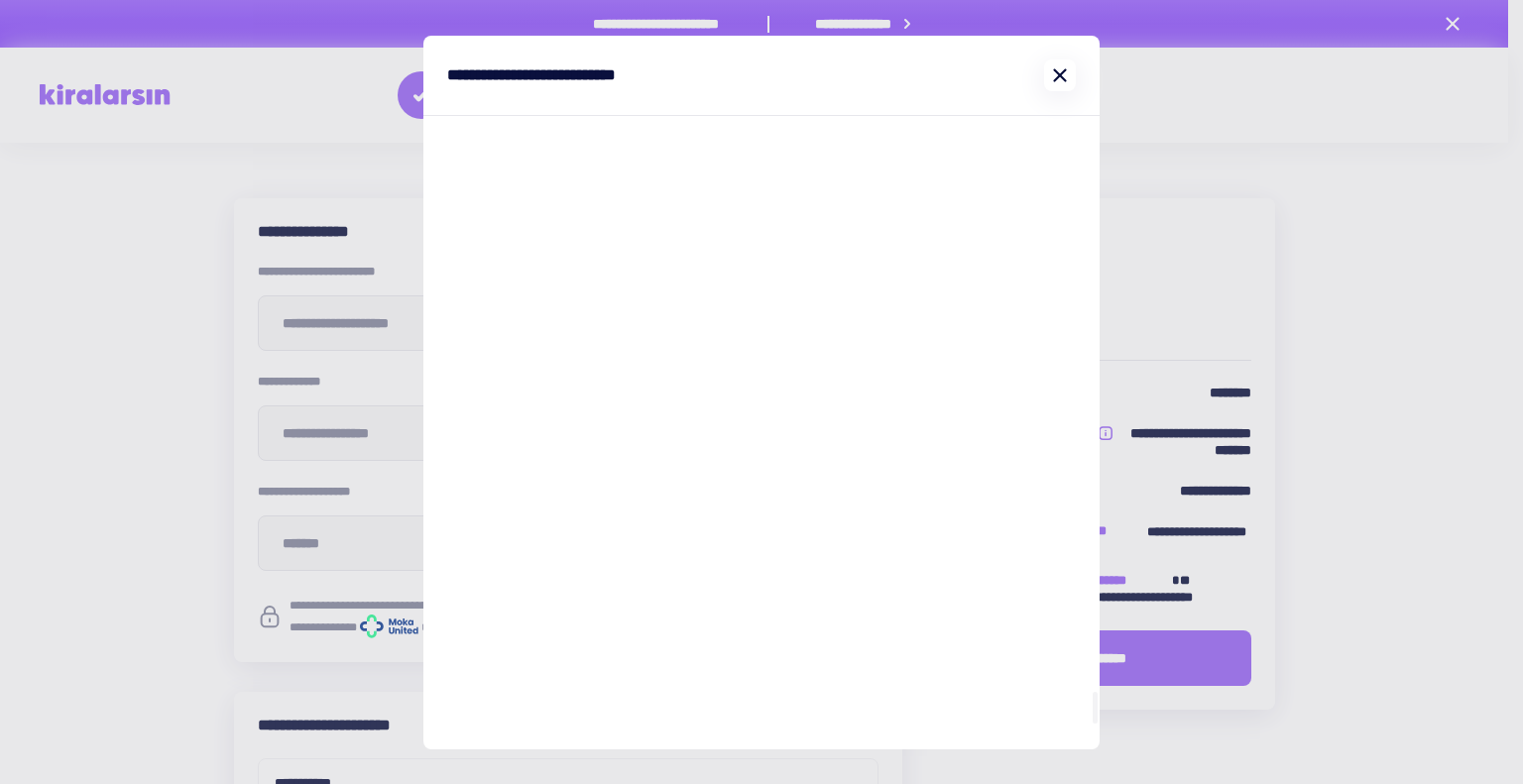 click 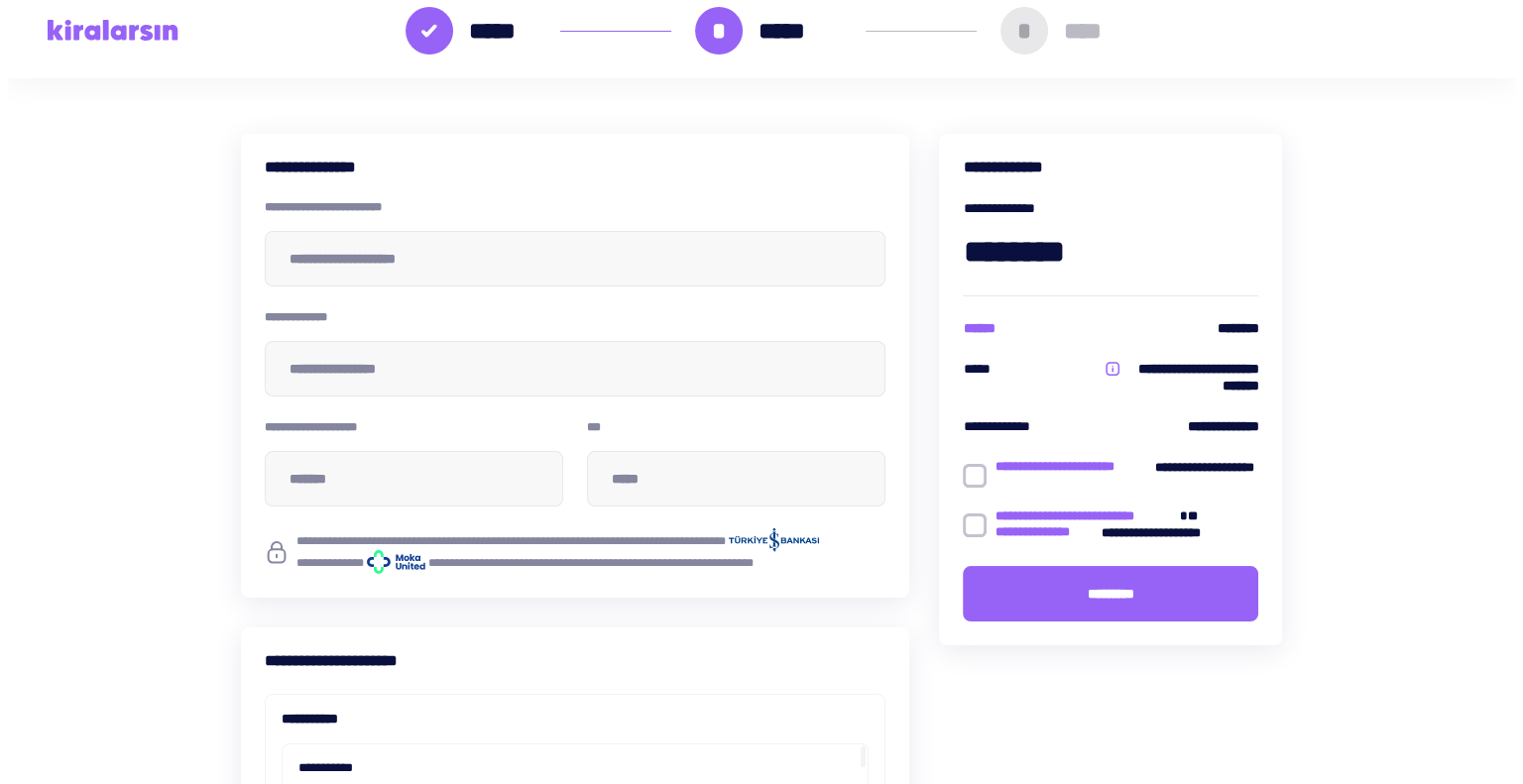 scroll, scrollTop: 99, scrollLeft: 0, axis: vertical 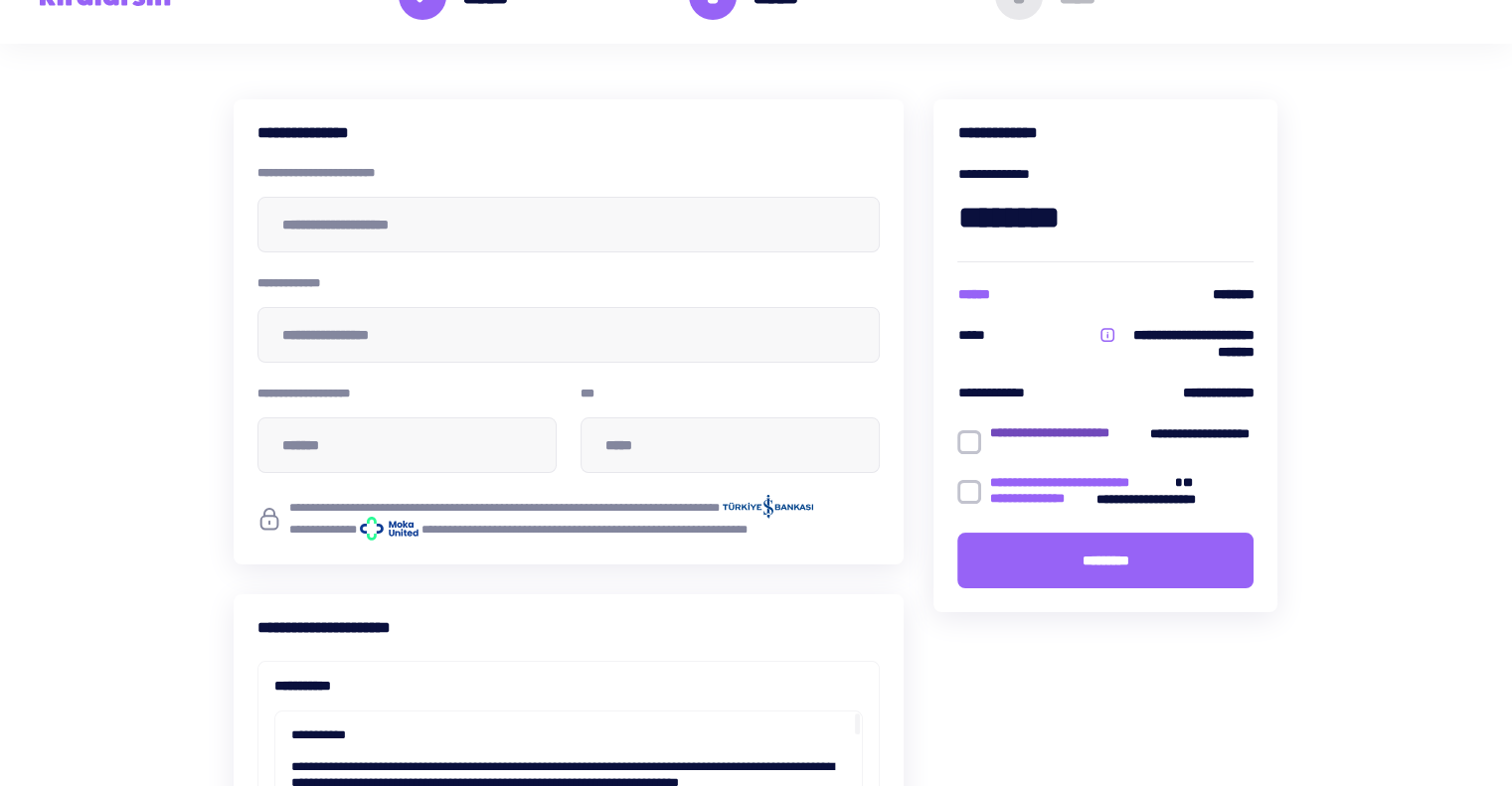 click on "**********" at bounding box center [1070, 433] 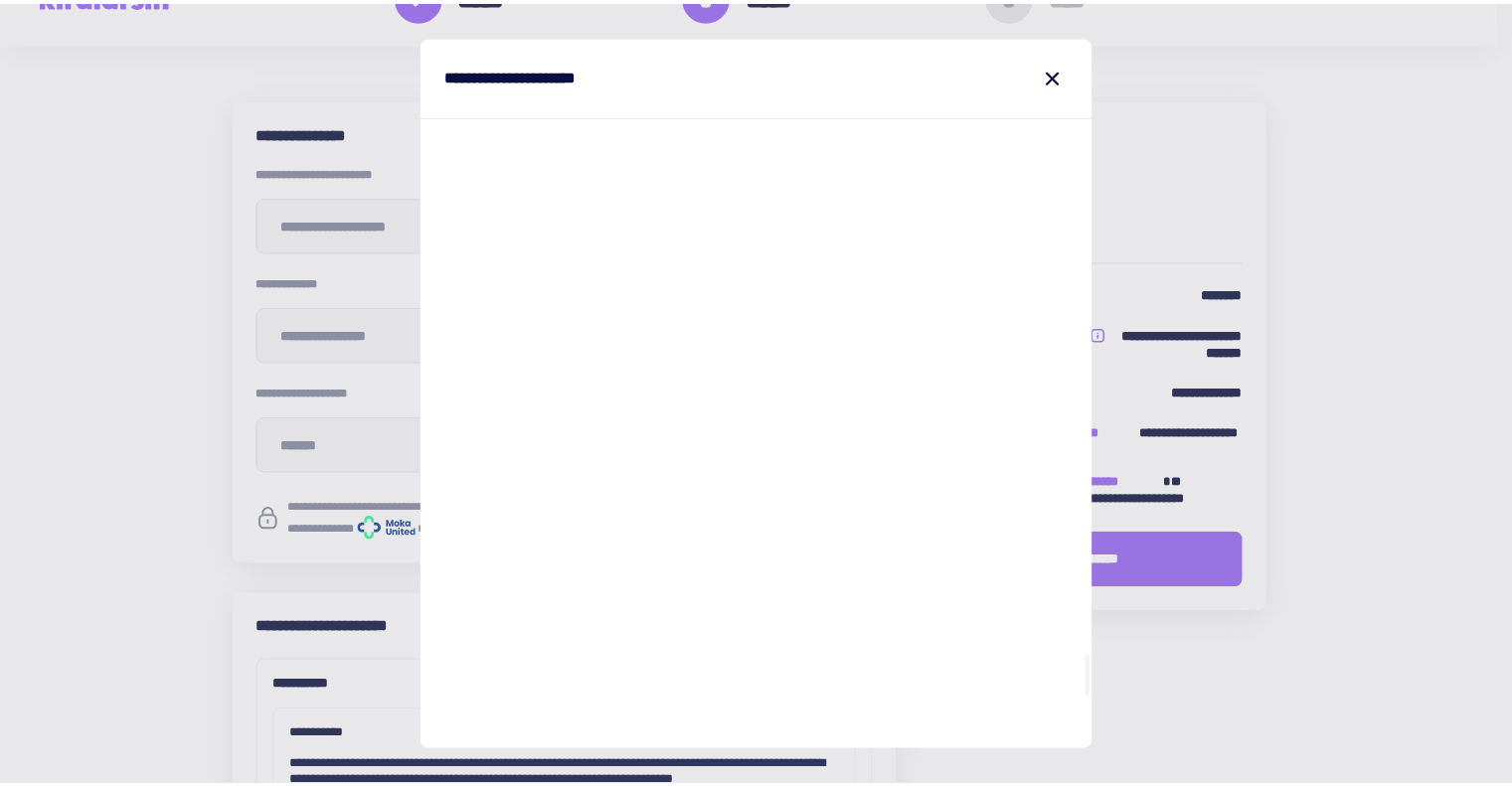 scroll, scrollTop: 7403, scrollLeft: 0, axis: vertical 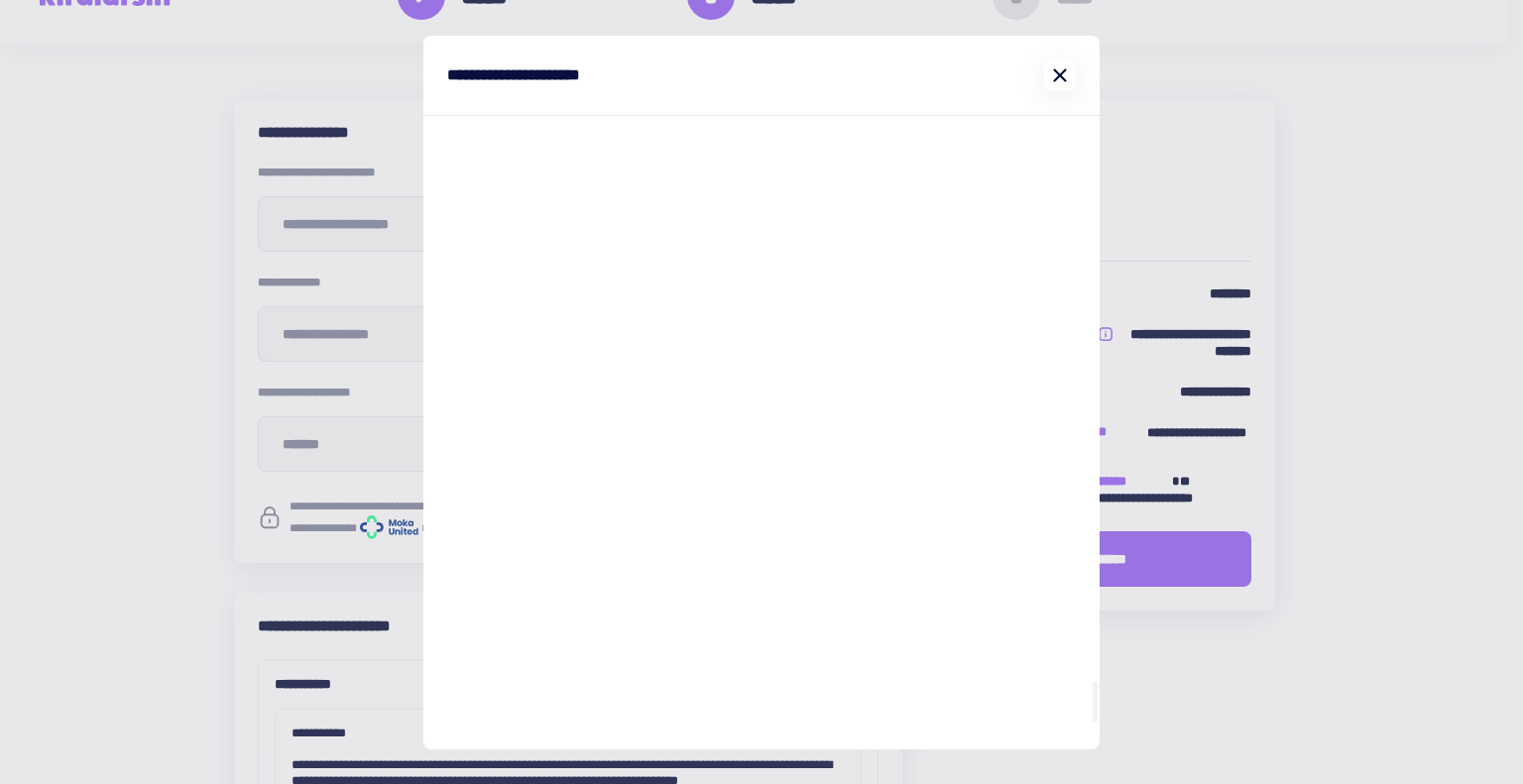 click 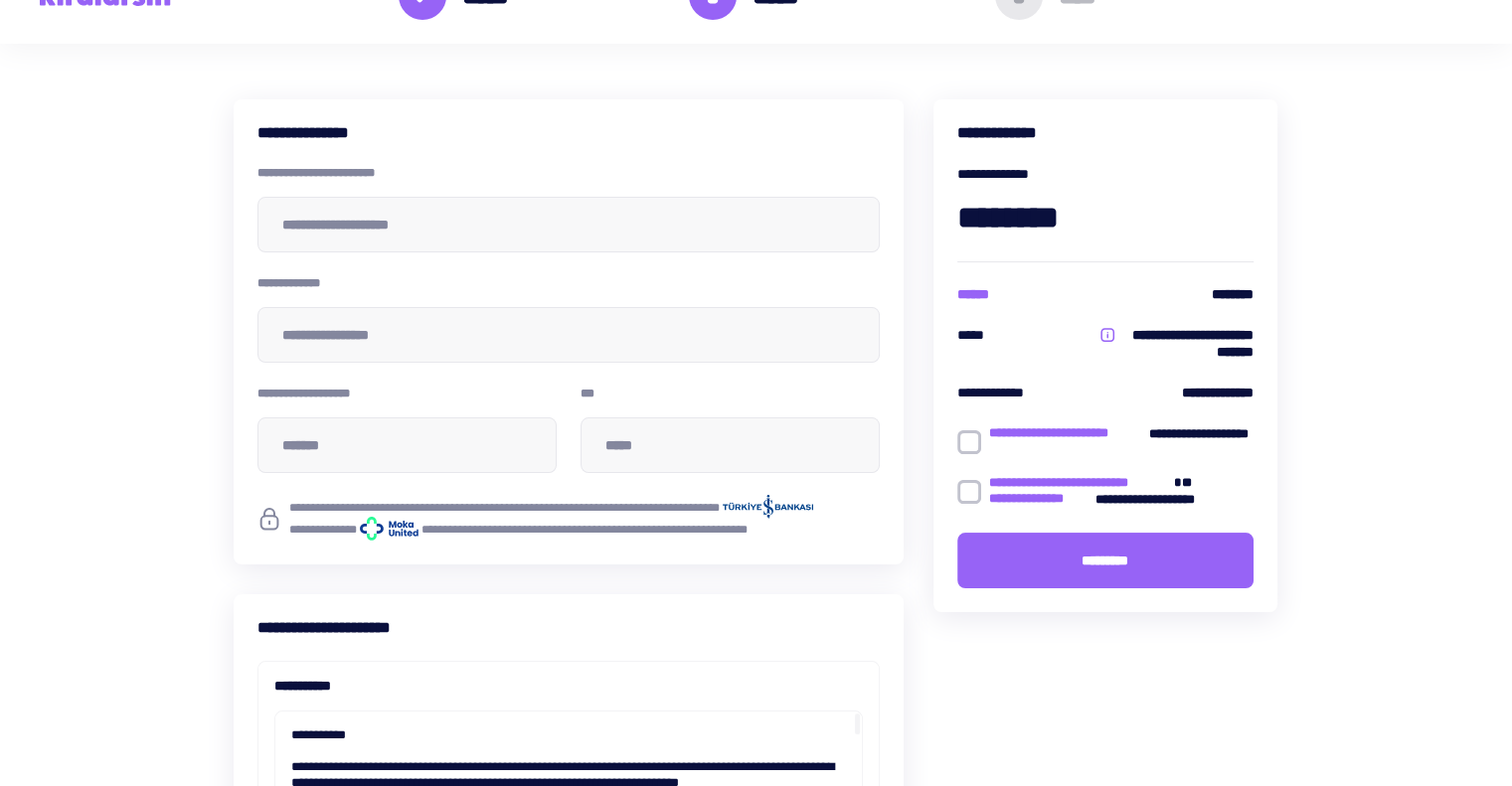 scroll, scrollTop: 596, scrollLeft: 0, axis: vertical 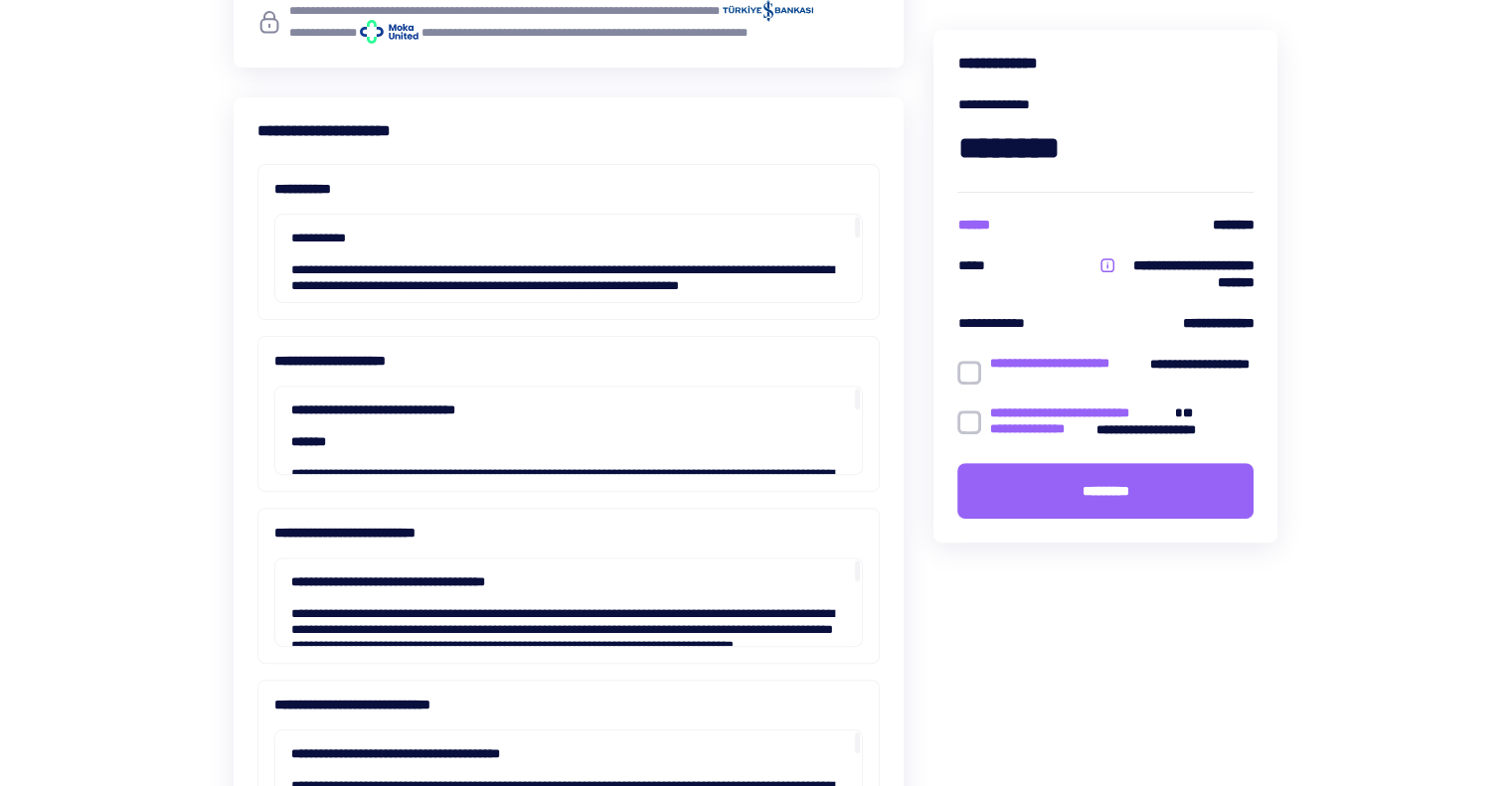 click on "**********" at bounding box center (569, 286) 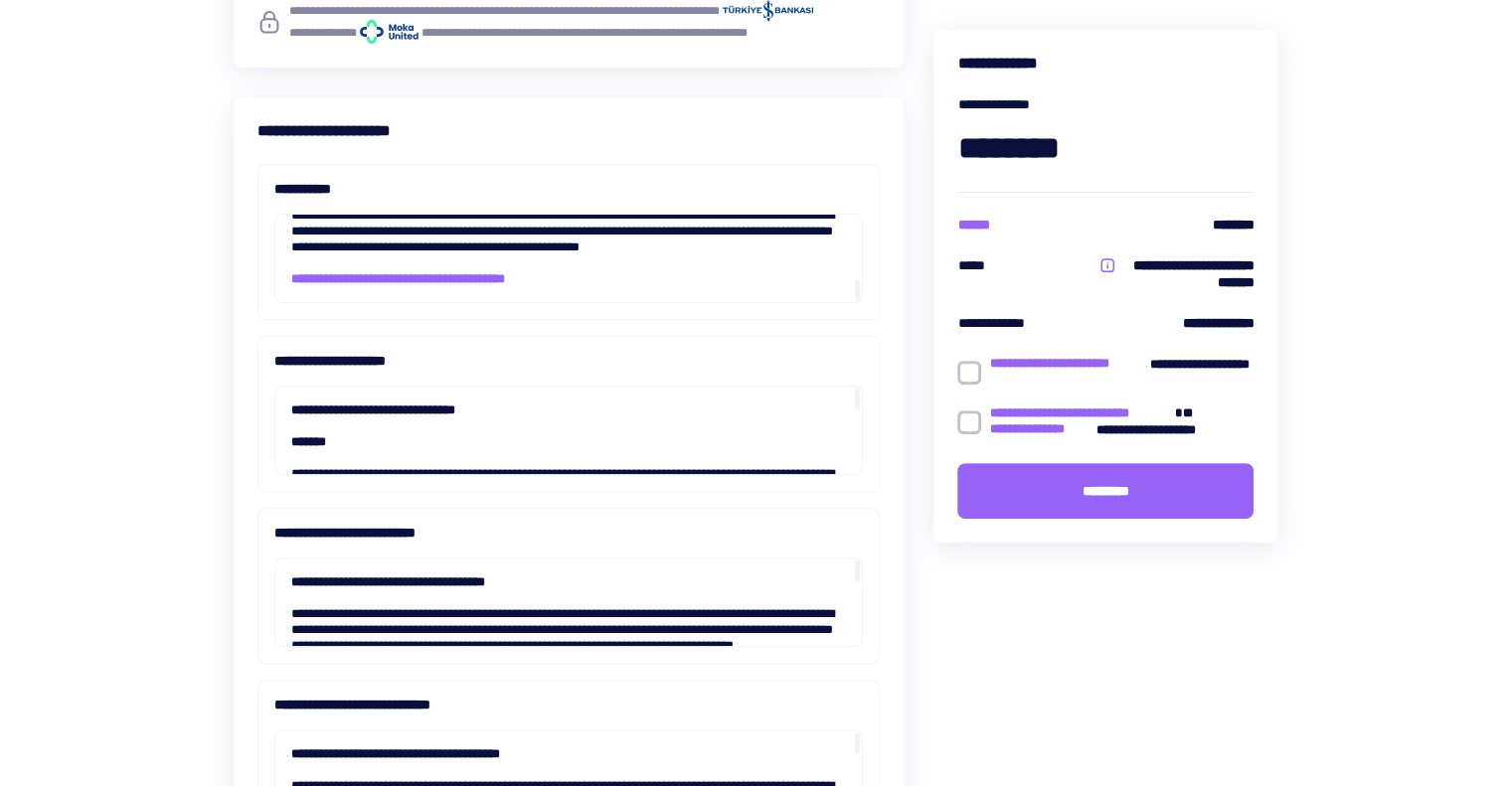 scroll, scrollTop: 676, scrollLeft: 0, axis: vertical 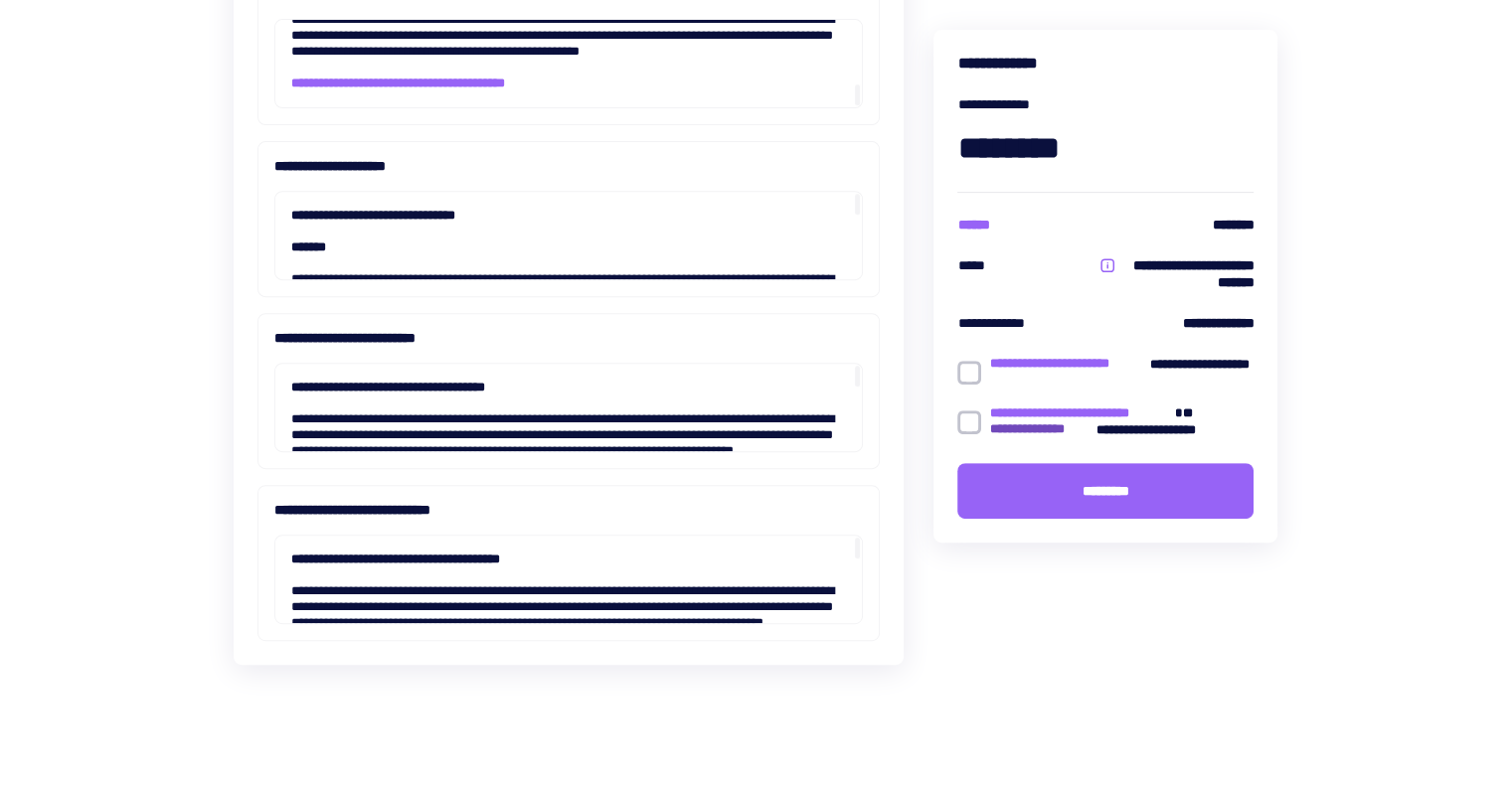 click on "**********" at bounding box center [1042, 429] 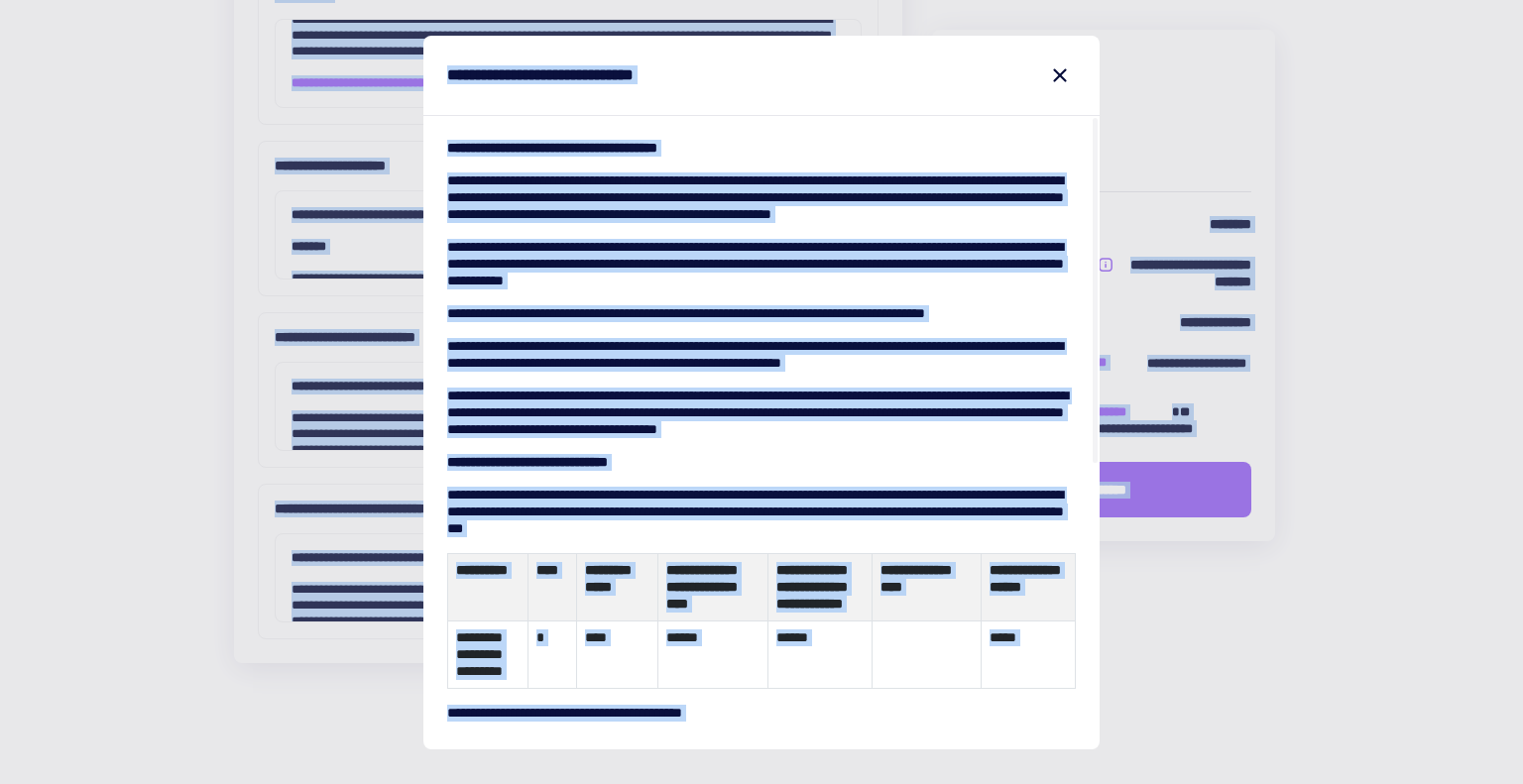 click on "**********" at bounding box center [756, 264] 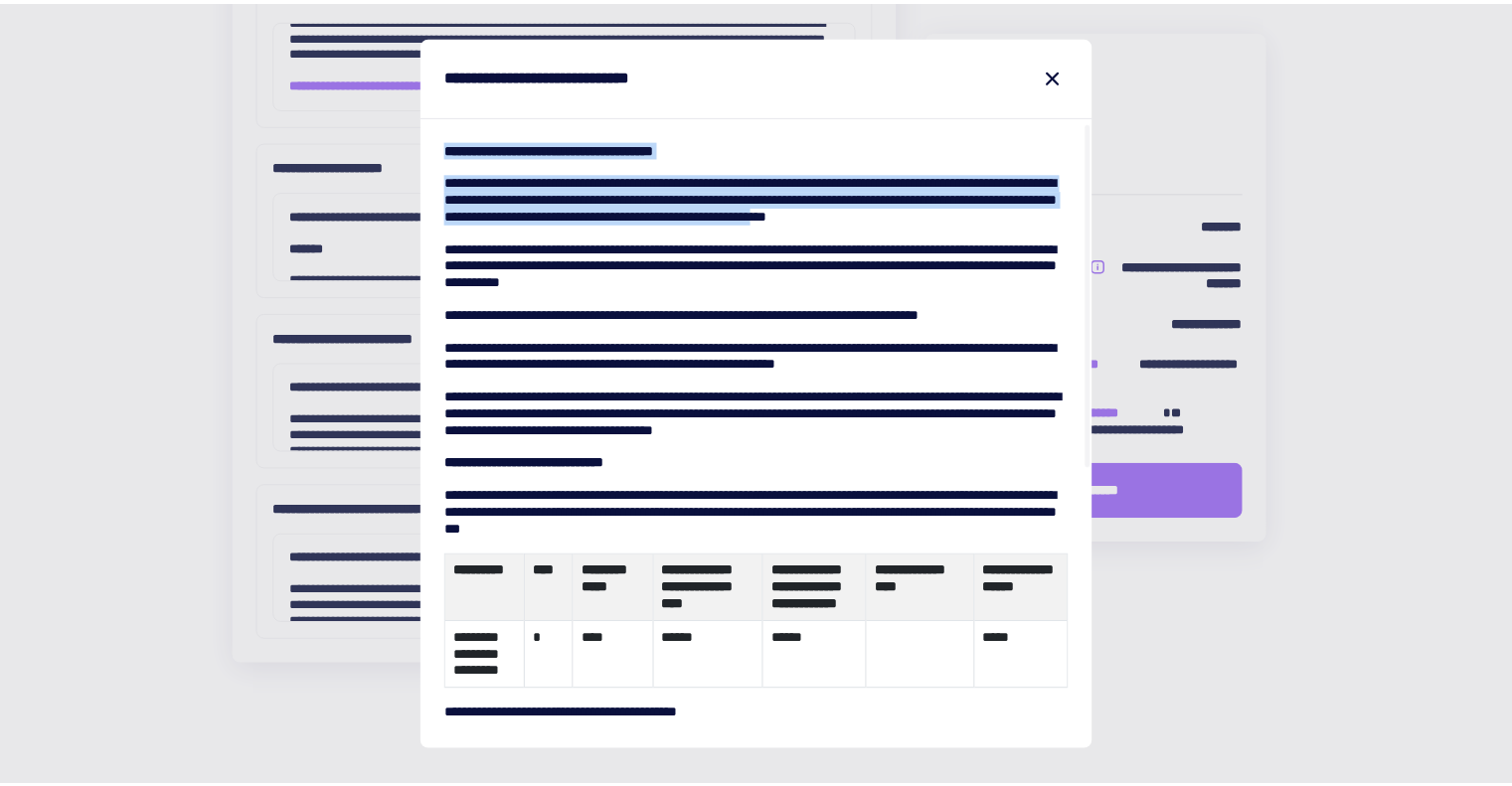 scroll, scrollTop: 454, scrollLeft: 0, axis: vertical 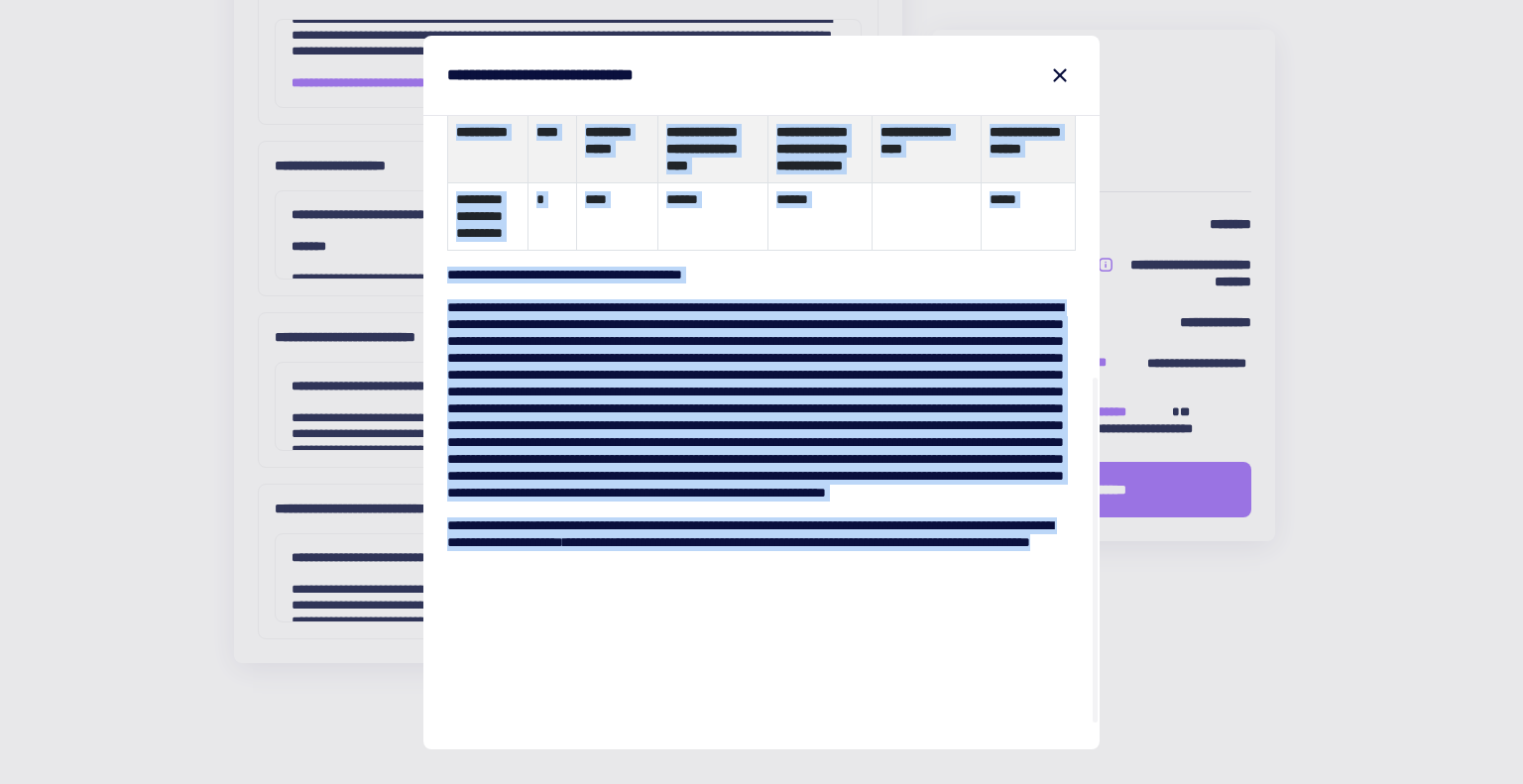 drag, startPoint x: 448, startPoint y: 148, endPoint x: 730, endPoint y: 696, distance: 616.3019 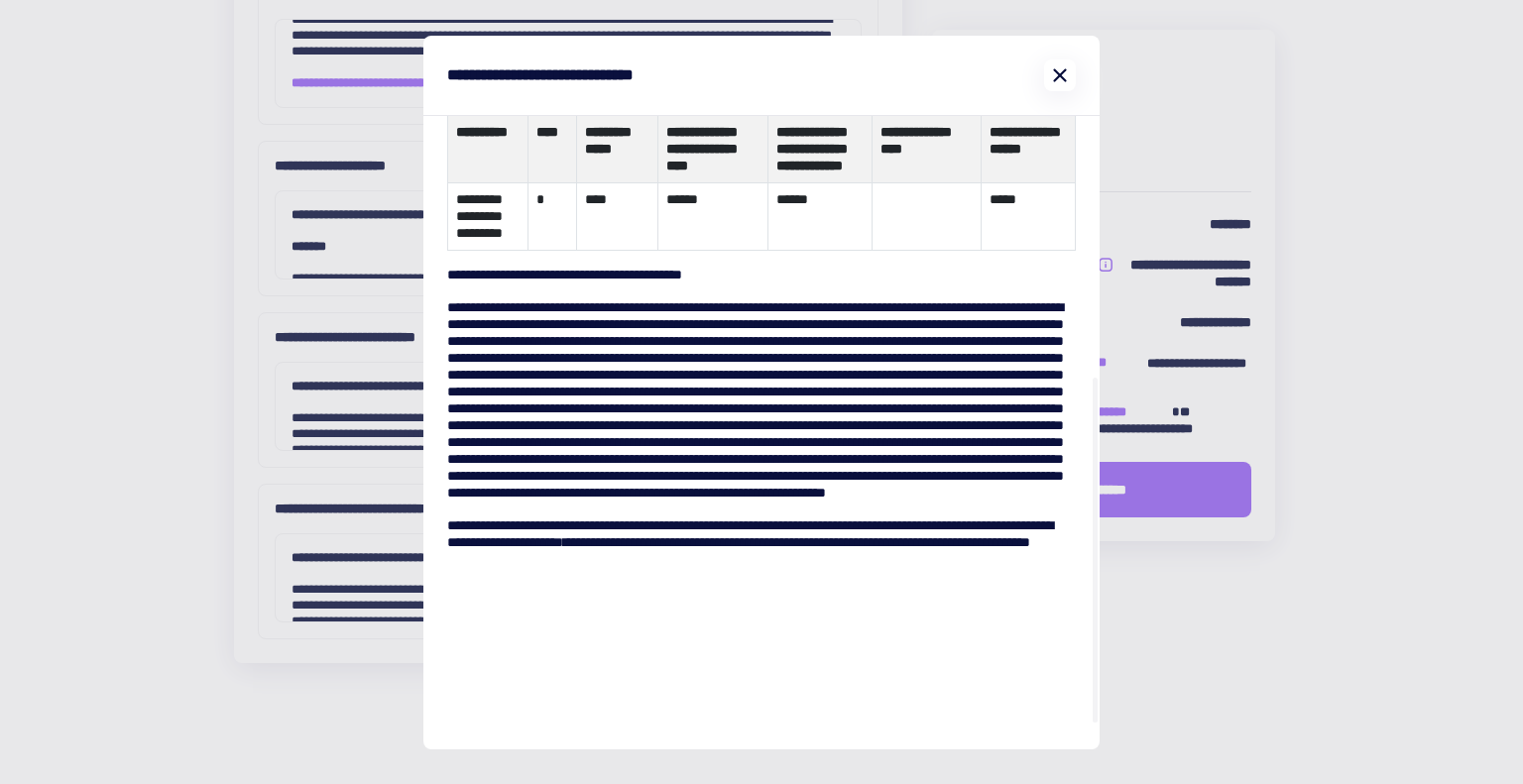 click 